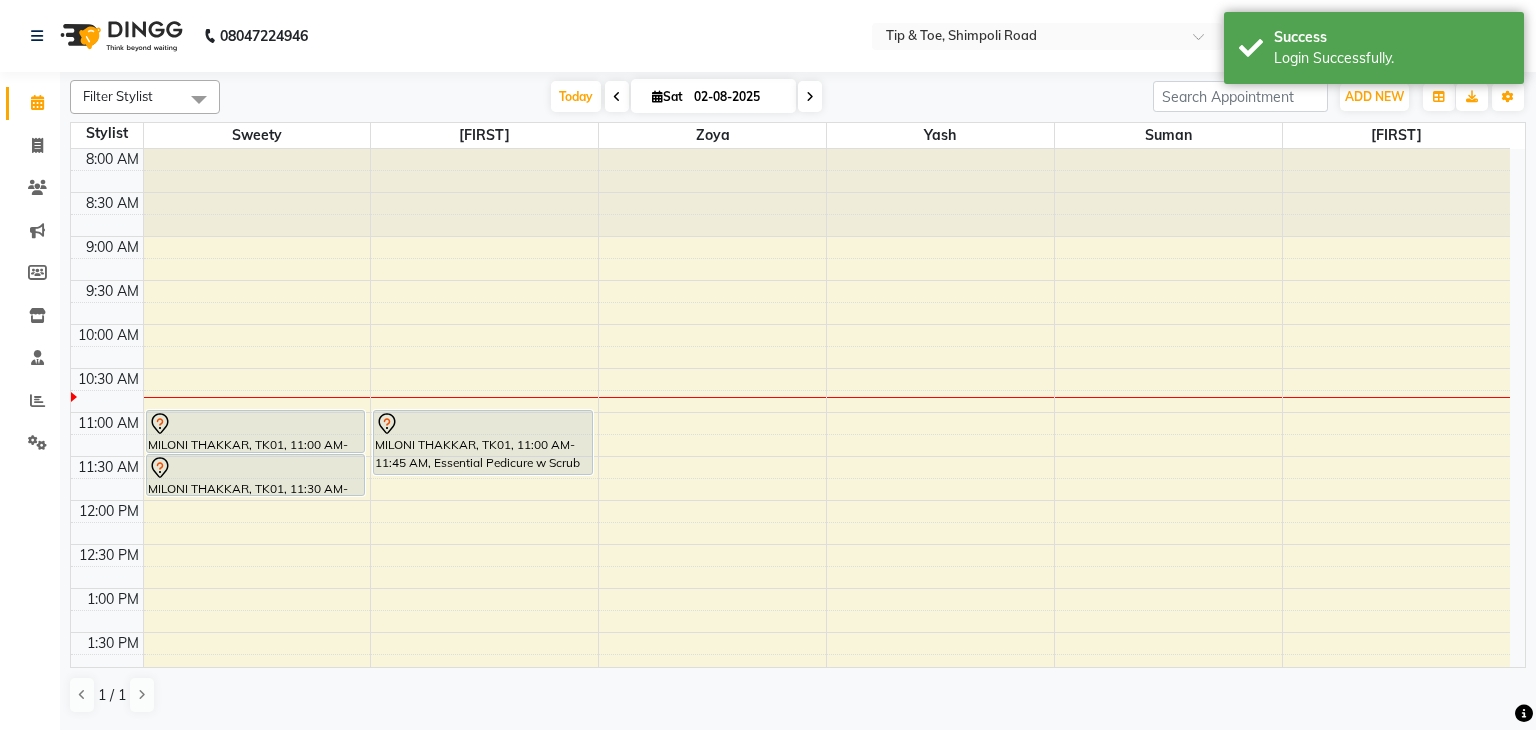 scroll, scrollTop: 0, scrollLeft: 0, axis: both 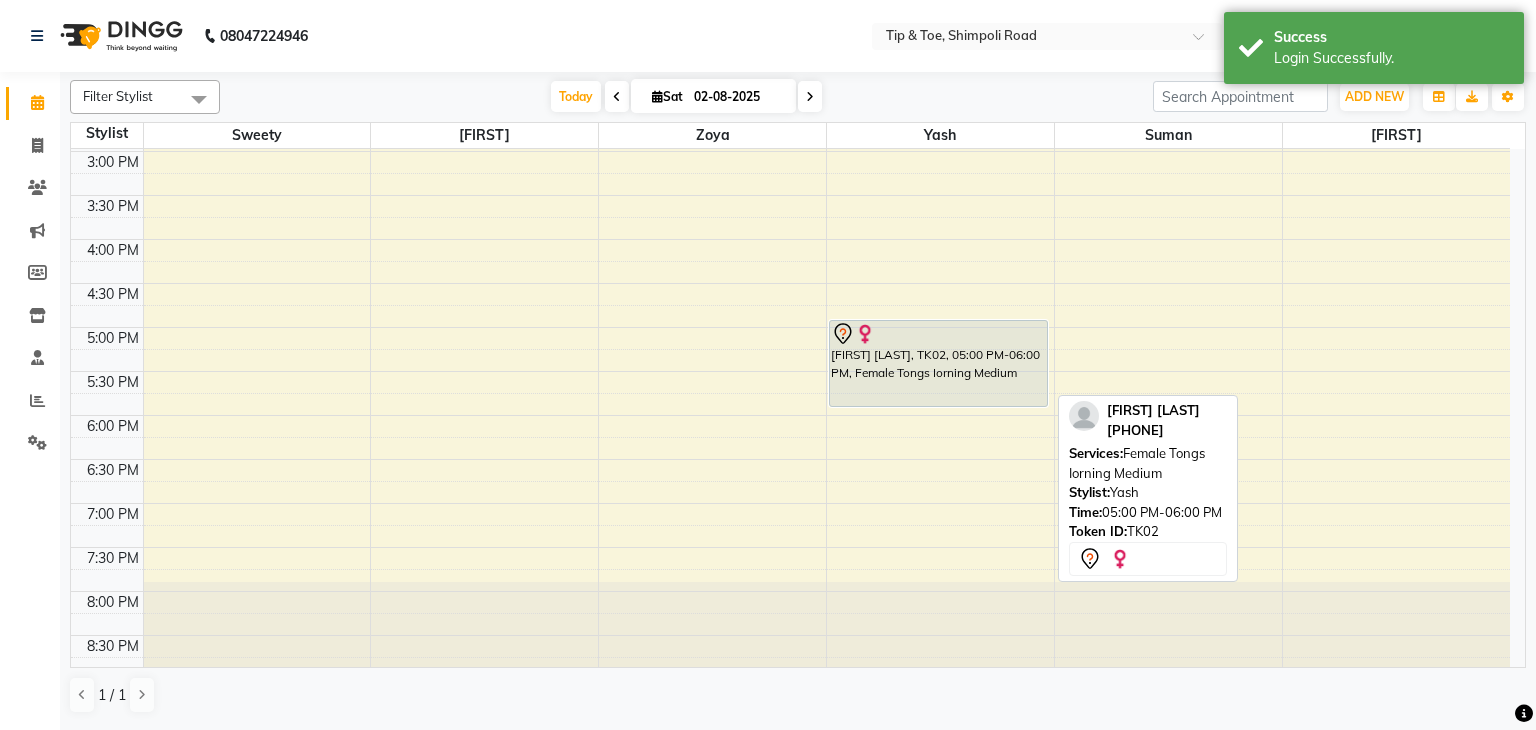 click on "[FIRST] [LAST], TK02, 05:00 PM-06:00 PM, Female Tongs Iorning Medium" at bounding box center [938, 363] 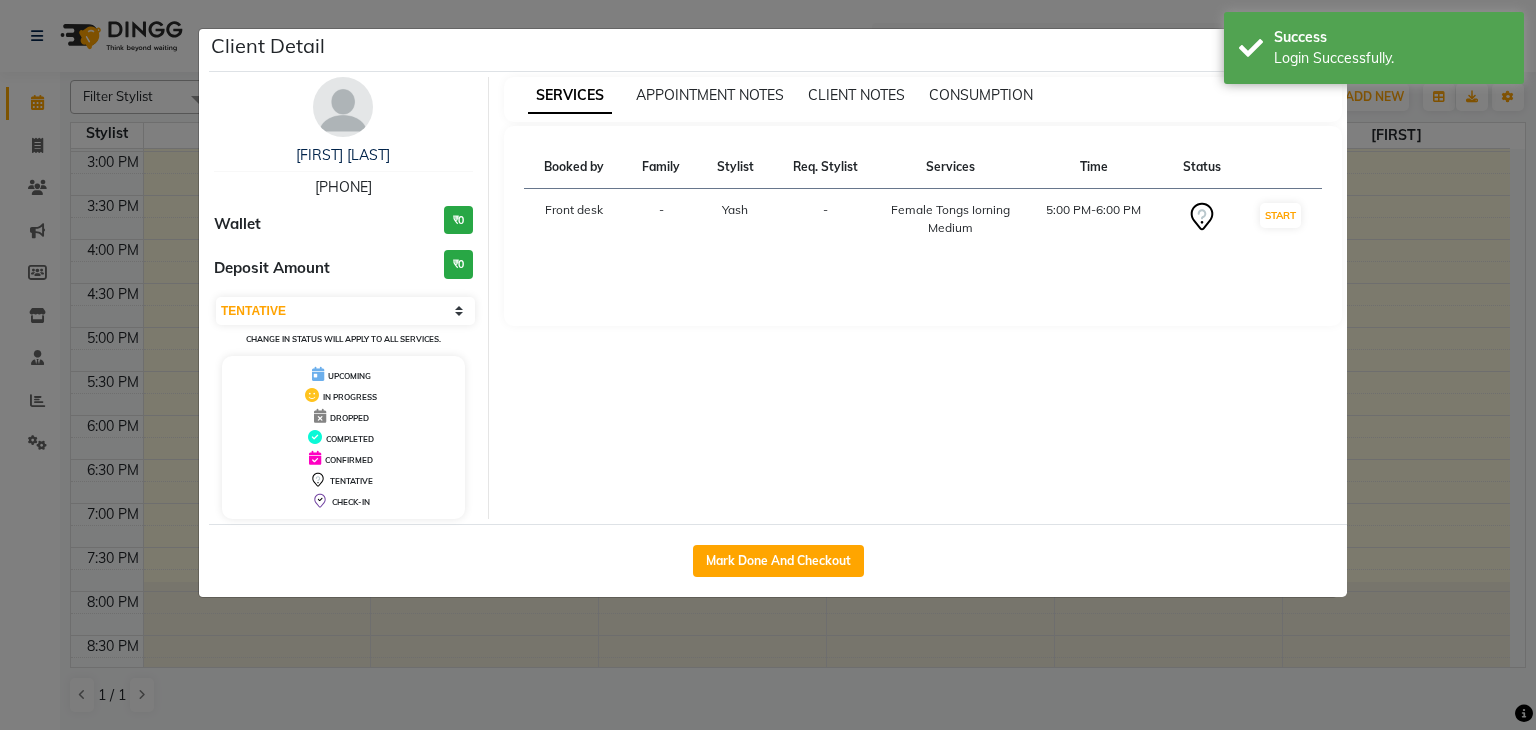 click on "Female Tongs Iorning Medium" at bounding box center (950, 219) 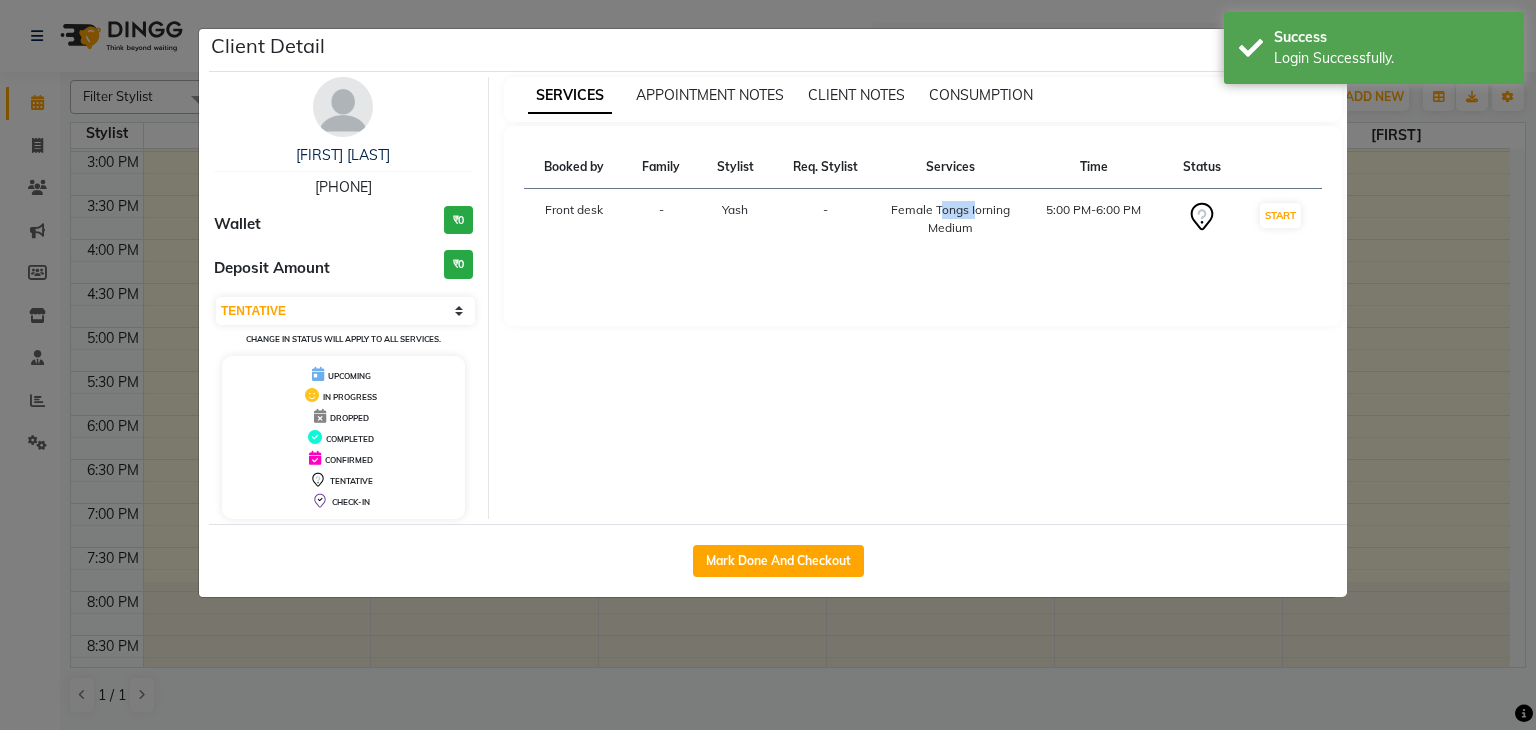 click on "Female Tongs Iorning Medium" at bounding box center [950, 219] 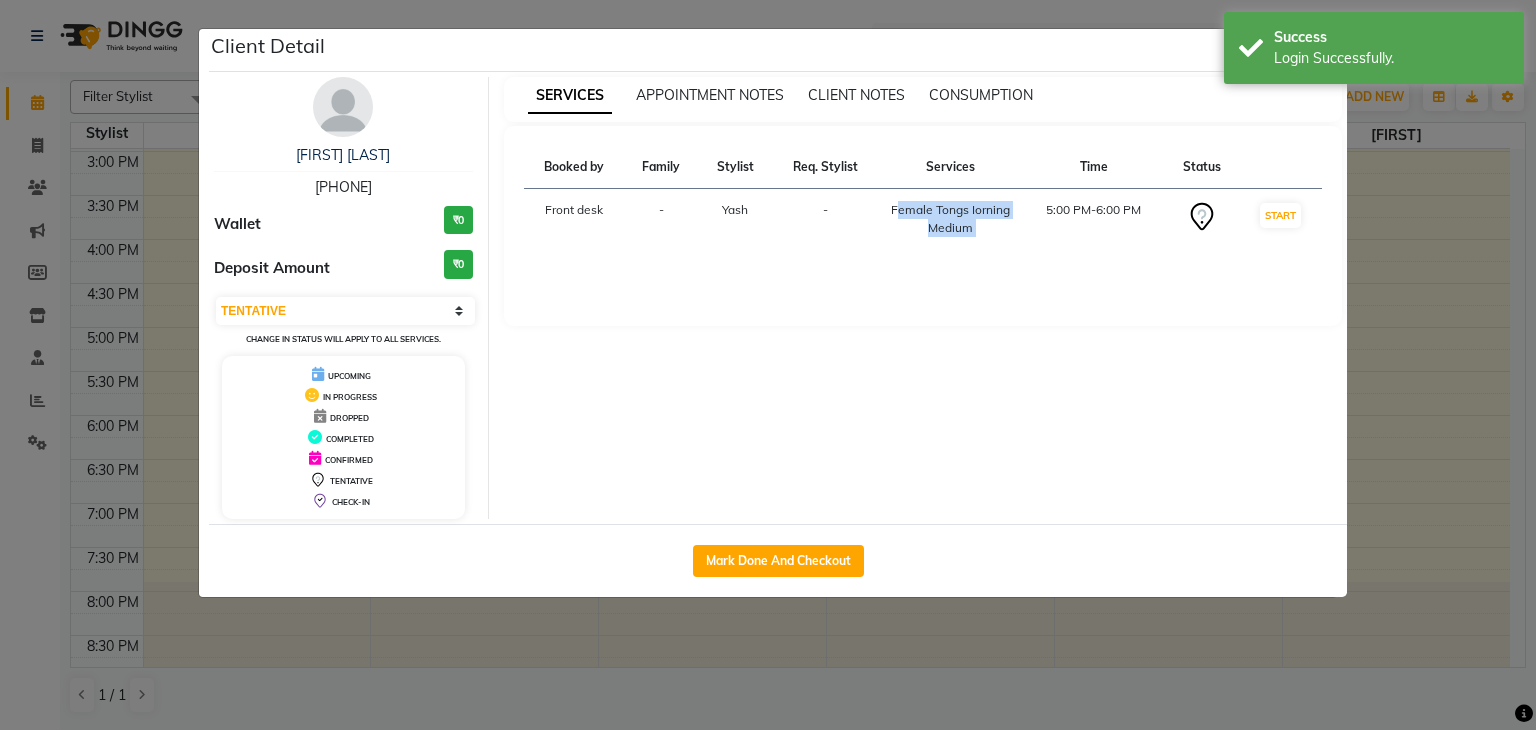 click on "Female Tongs Iorning Medium" at bounding box center (950, 219) 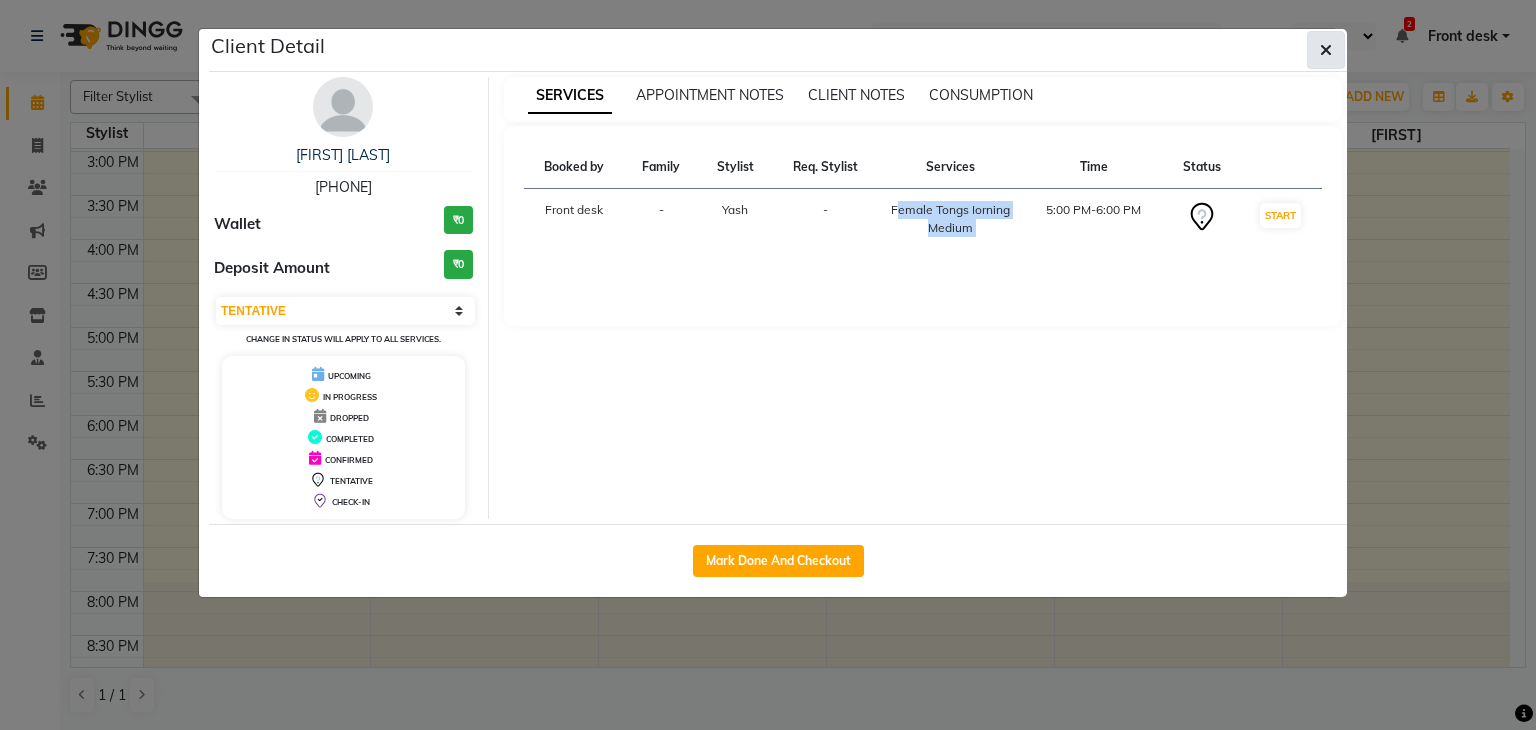 click 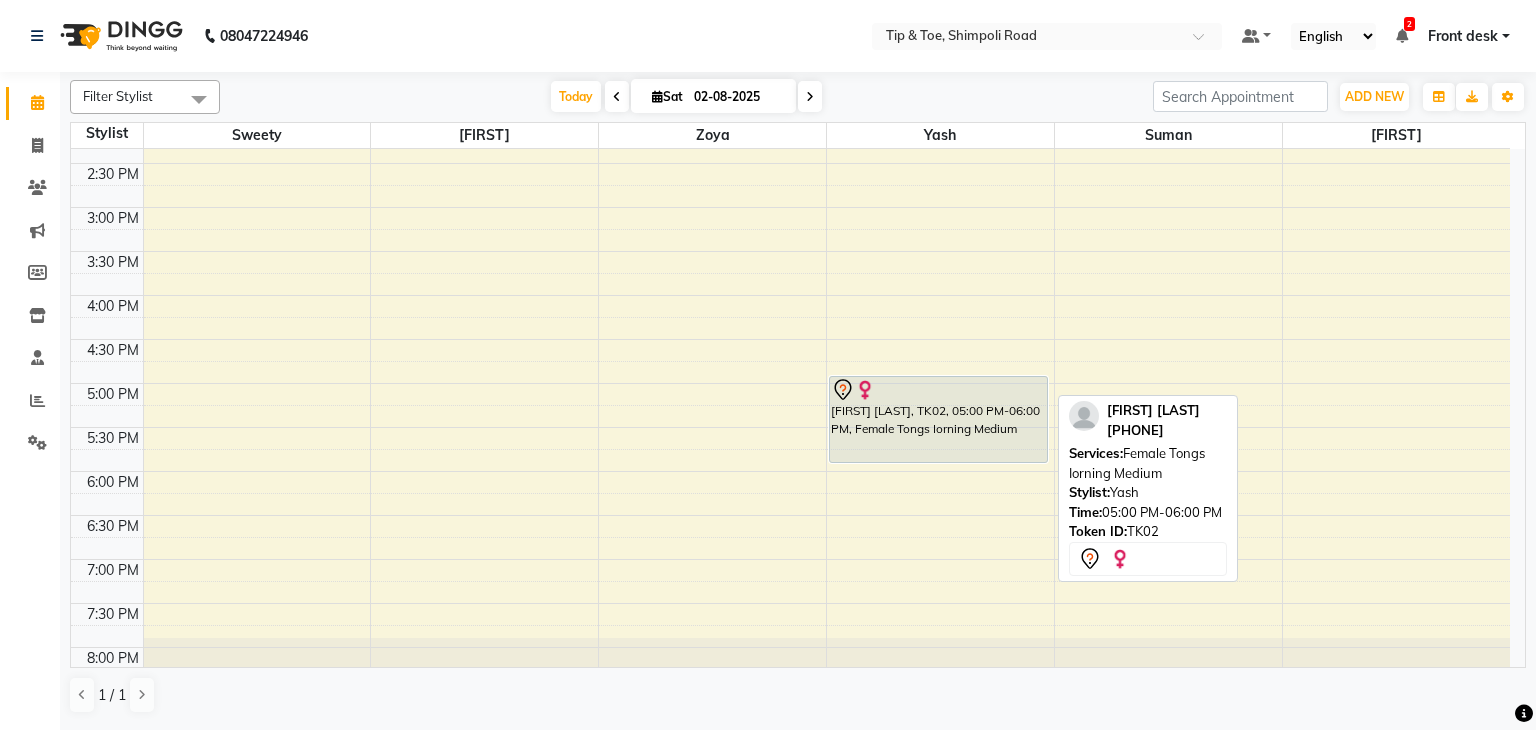 scroll, scrollTop: 513, scrollLeft: 0, axis: vertical 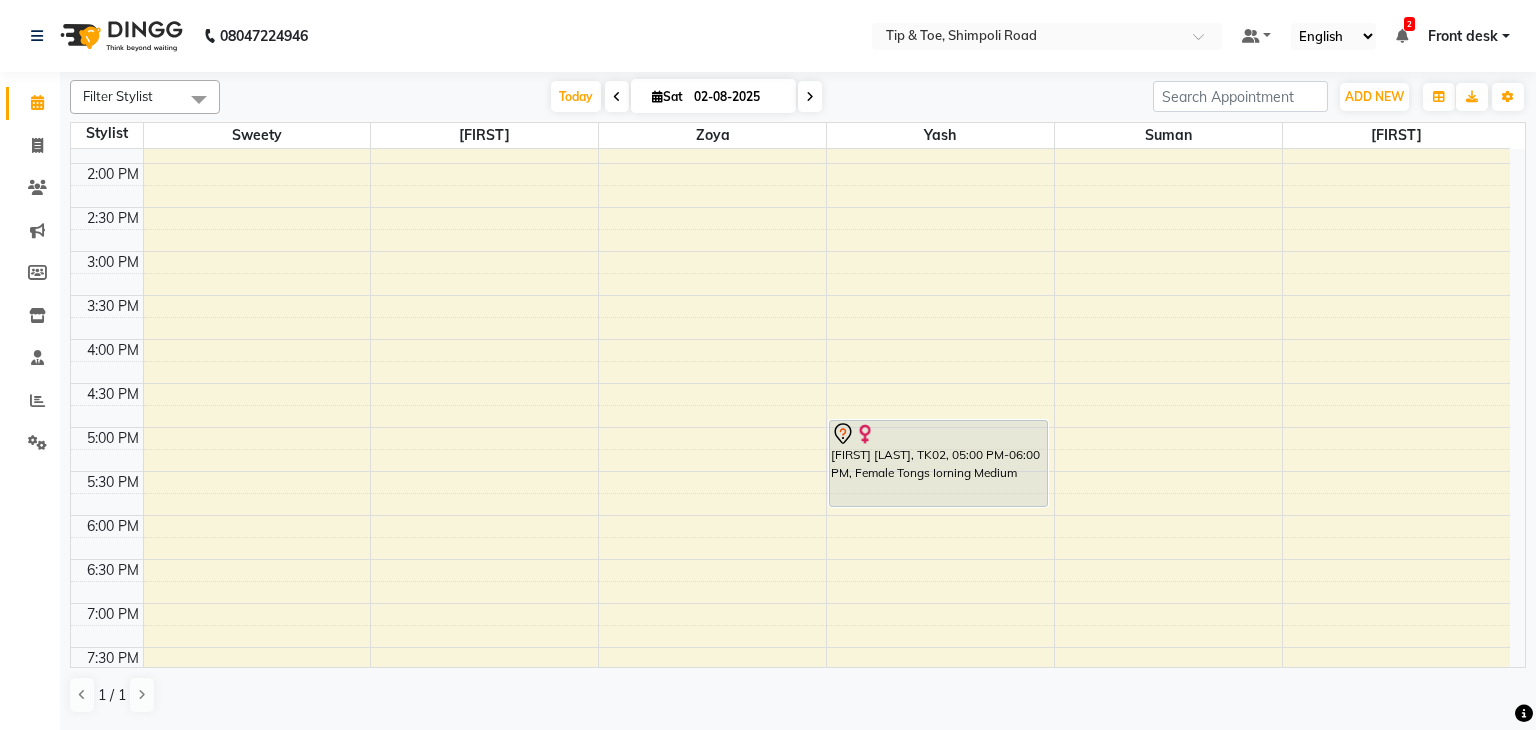 click on "8:00 AM 8:30 AM 9:00 AM 9:30 AM 10:00 AM 10:30 AM 11:00 AM 11:30 AM 12:00 PM 12:30 PM 1:00 PM 1:30 PM 2:00 PM 2:30 PM 3:00 PM 3:30 PM 4:00 PM 4:30 PM 5:00 PM 5:30 PM 6:00 PM 6:30 PM 7:00 PM 7:30 PM 8:00 PM 8:30 PM             [FIRST] [LAST], TK01, 11:00 AM-11:30 AM, O.P.I Permanent Gel Polish             [FIRST] [LAST], TK01, 11:30 AM-12:00 PM, Essential Manicure w Scrub             [FIRST] [LAST], TK01, 11:00 AM-11:45 AM, Essential Pedicure w Scrub             [FIRST] [LAST], TK02, 05:00 PM-06:00 PM, Female Tongs Iorning Medium" at bounding box center (790, 207) 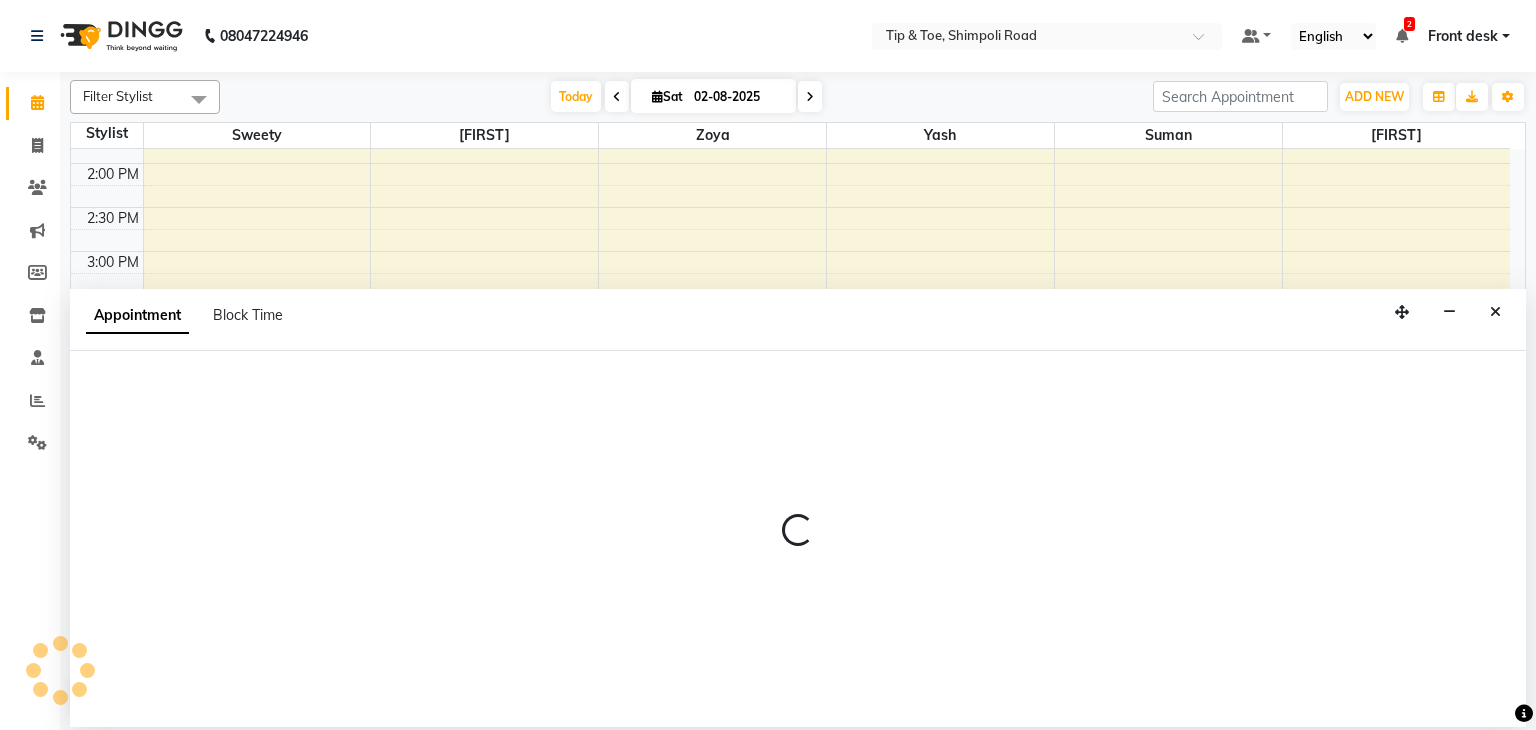 select on "68799" 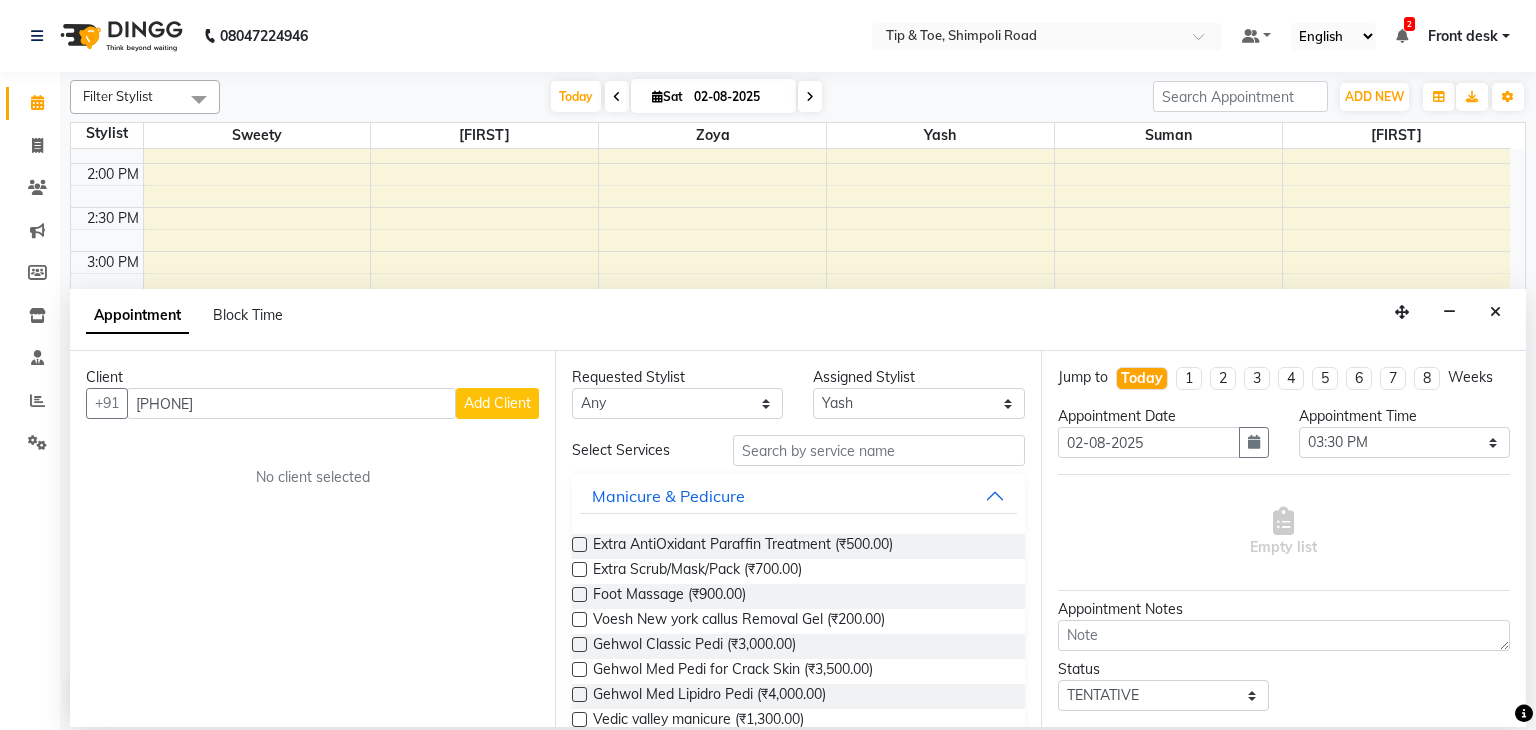 type on "[PHONE]" 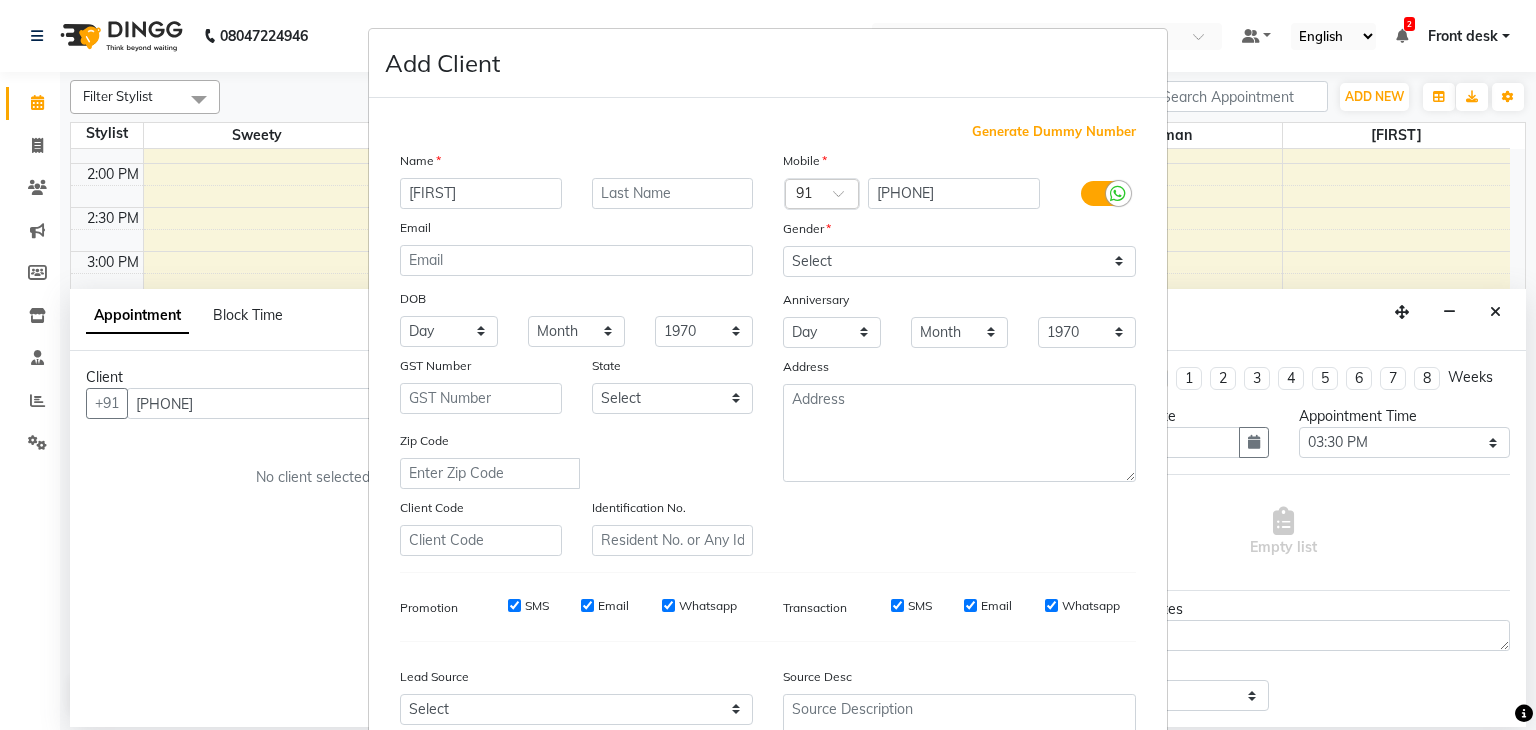 type on "[FIRST]" 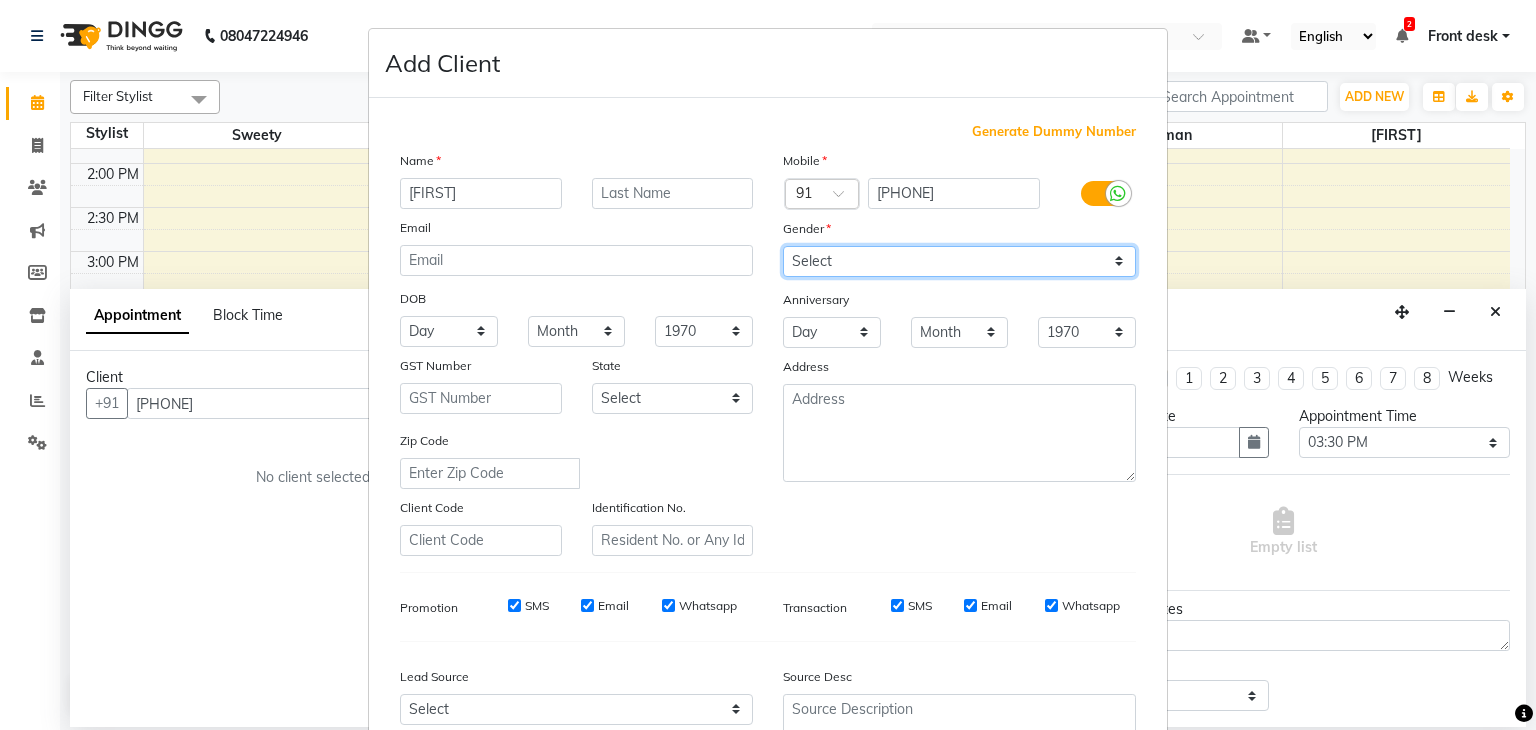 click on "Select Male Female Other Prefer Not To Say" at bounding box center (959, 261) 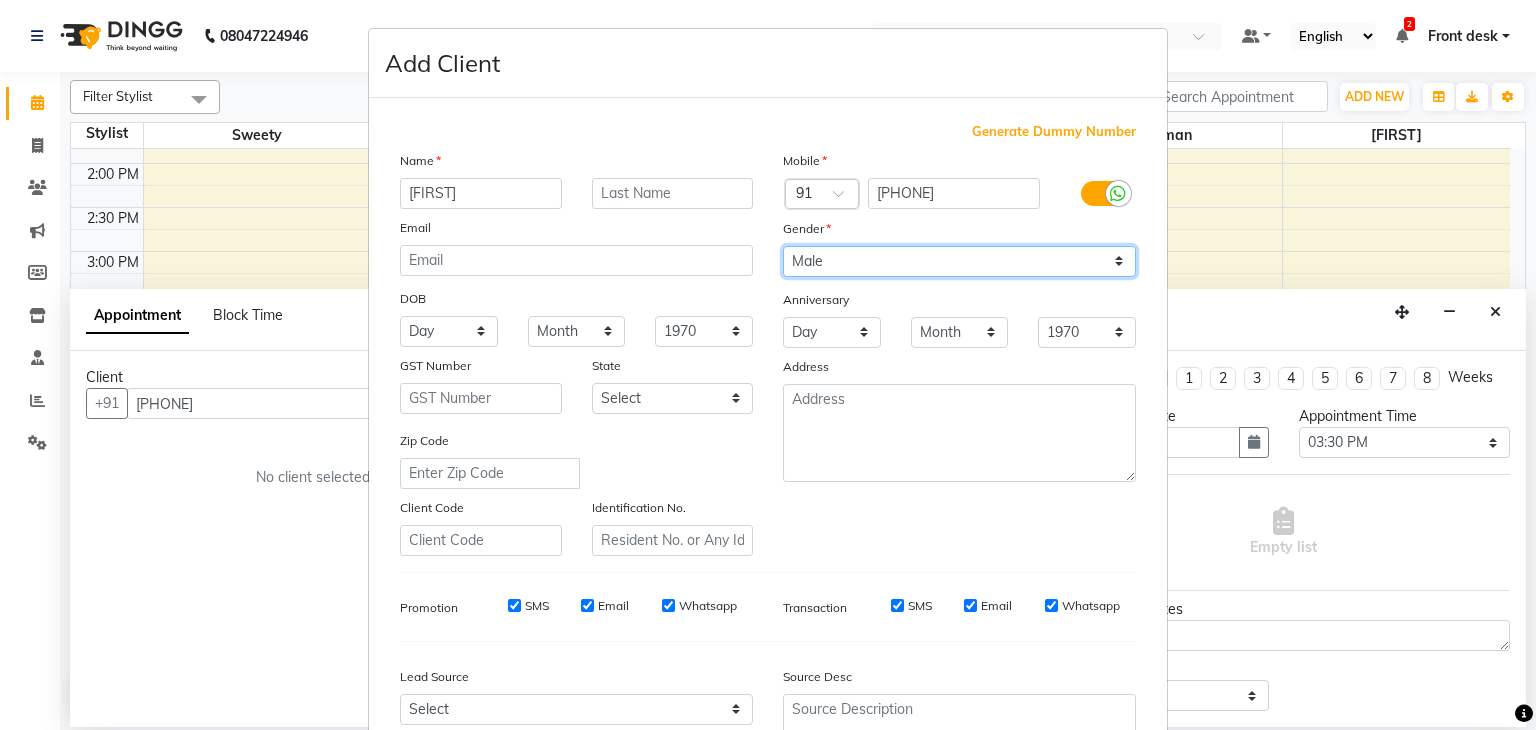click on "Select Male Female Other Prefer Not To Say" at bounding box center [959, 261] 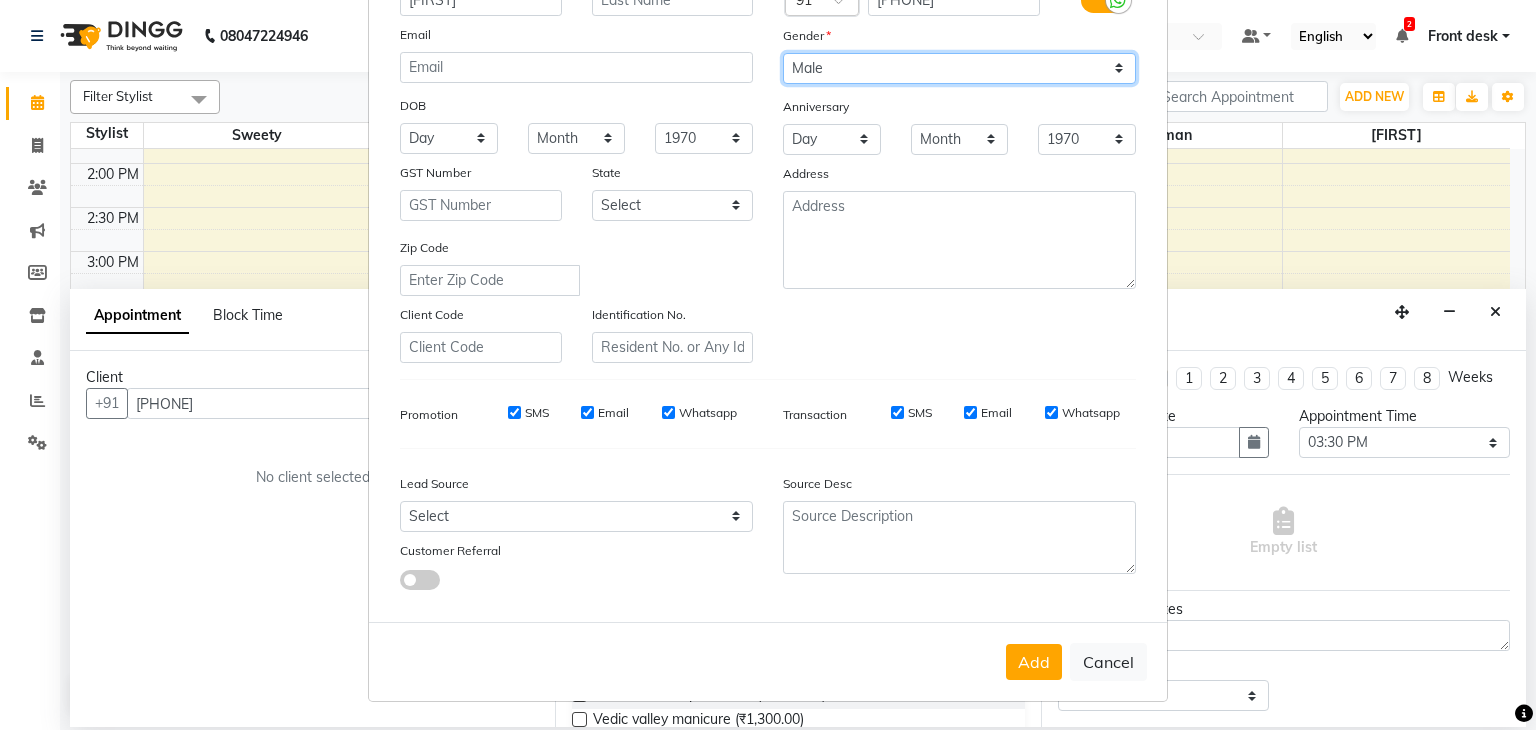 scroll, scrollTop: 203, scrollLeft: 0, axis: vertical 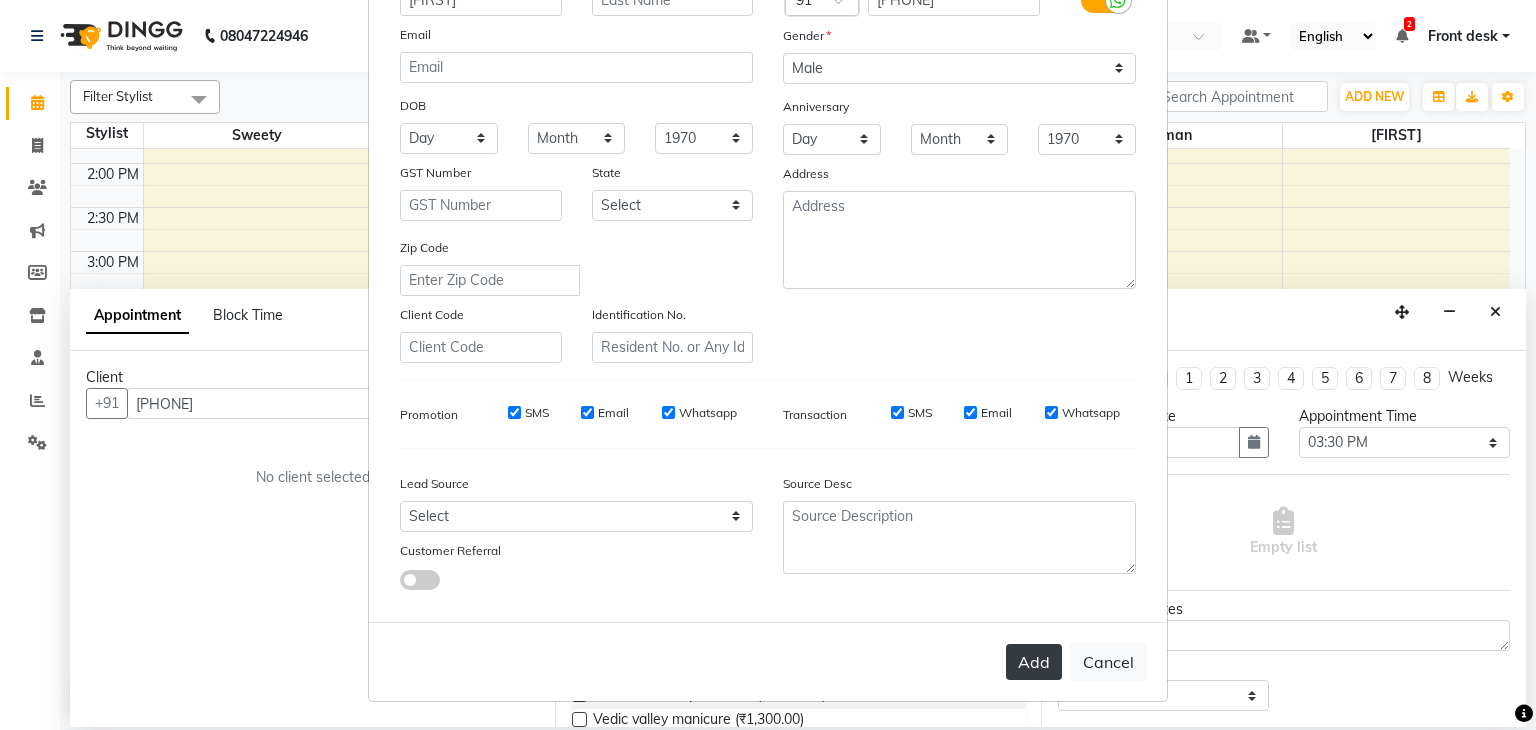 click on "Add" at bounding box center (1034, 662) 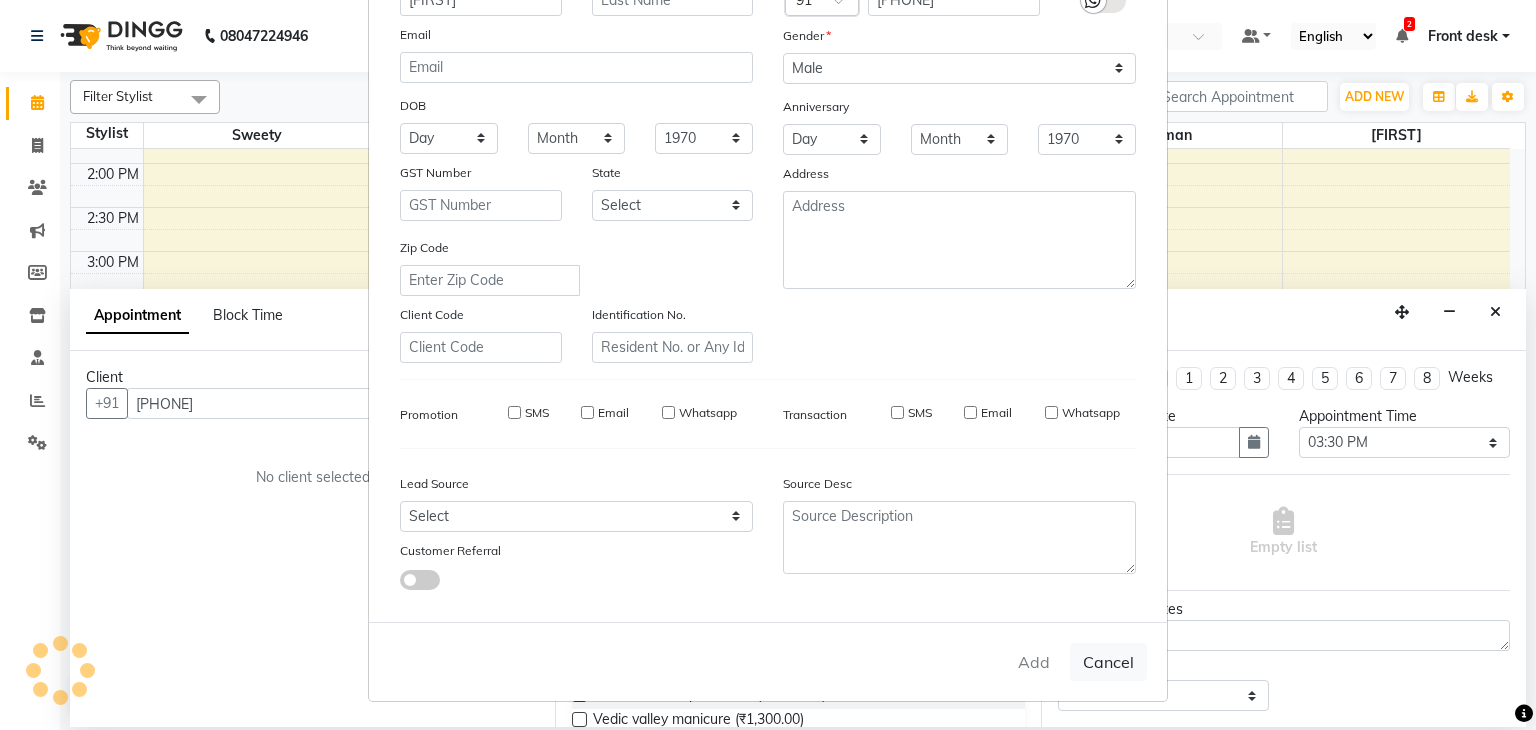 type 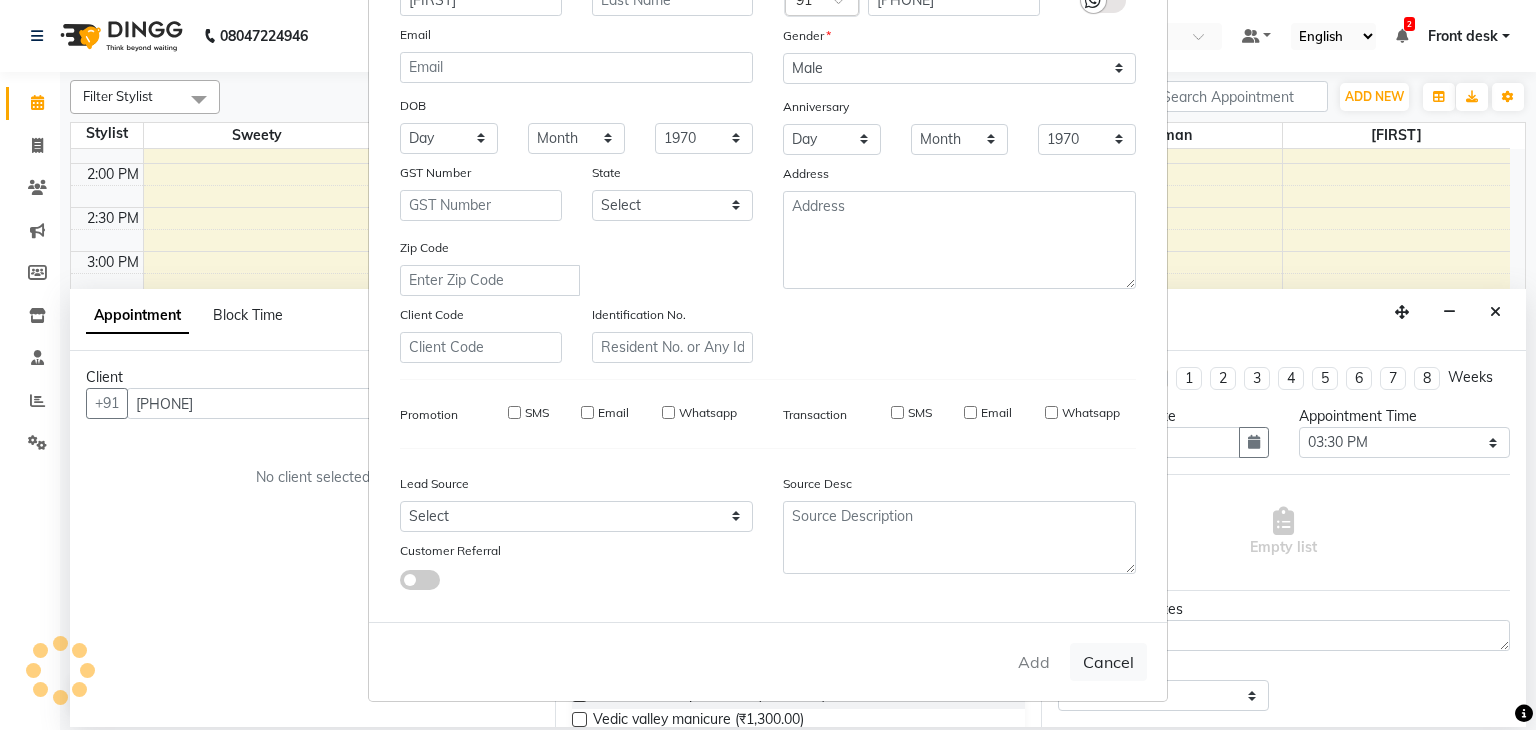 select 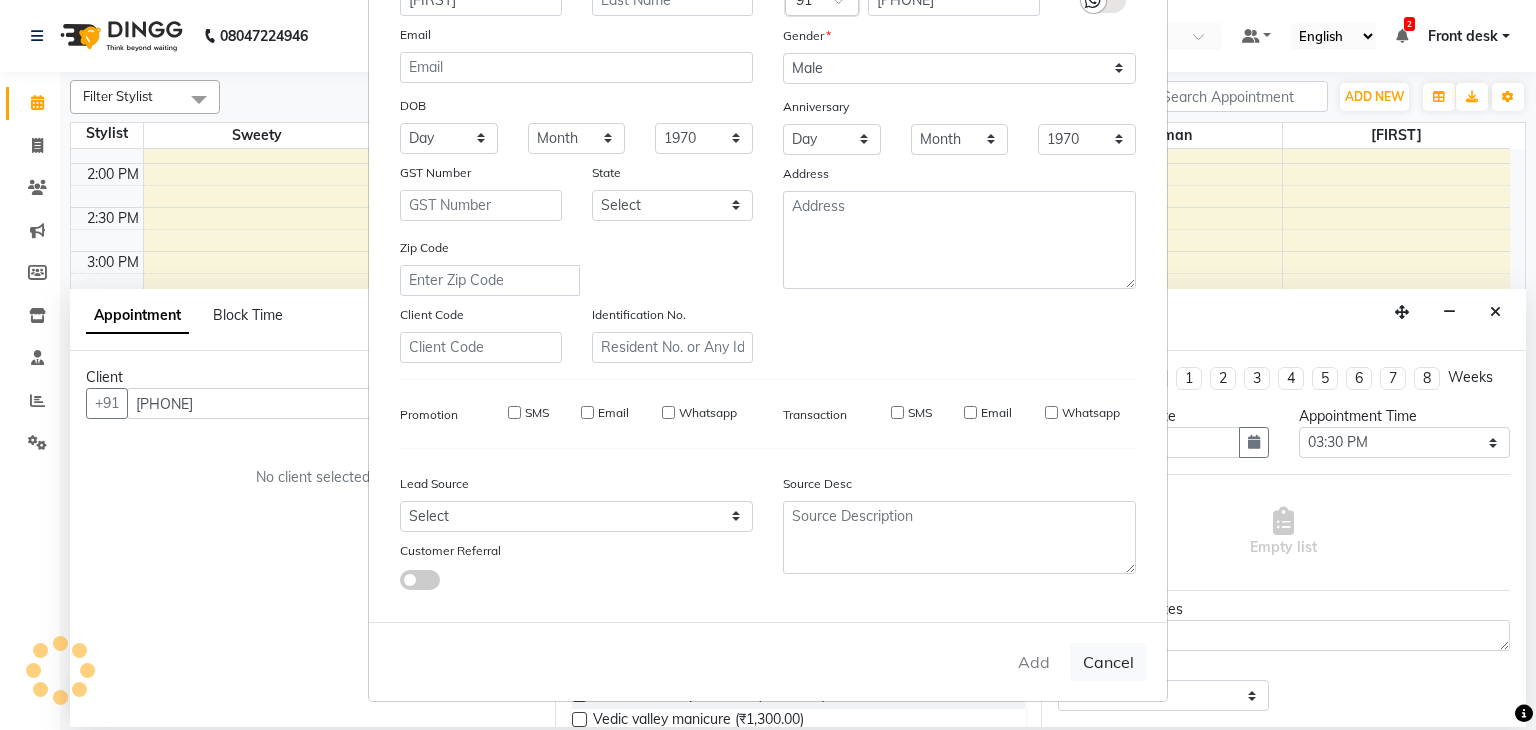type 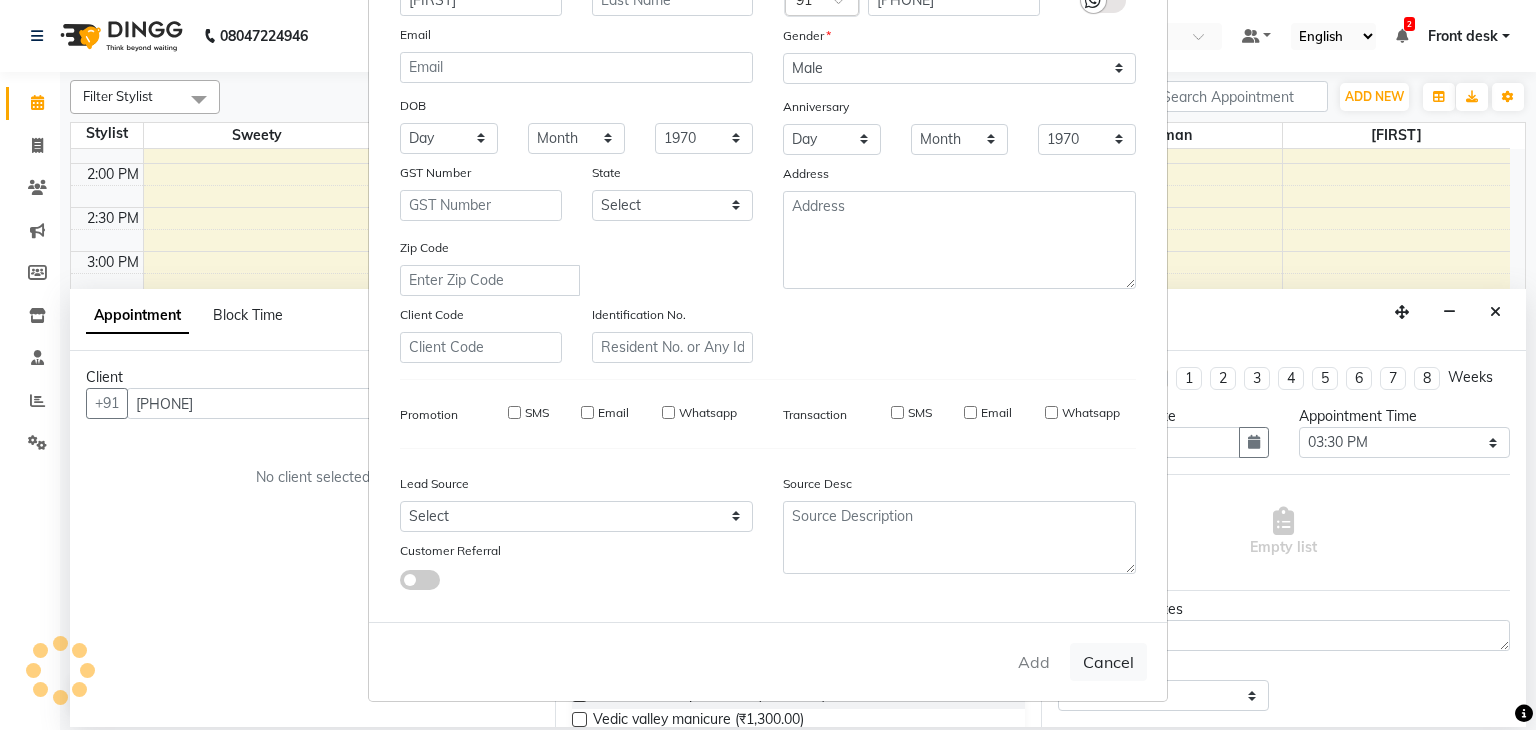 select 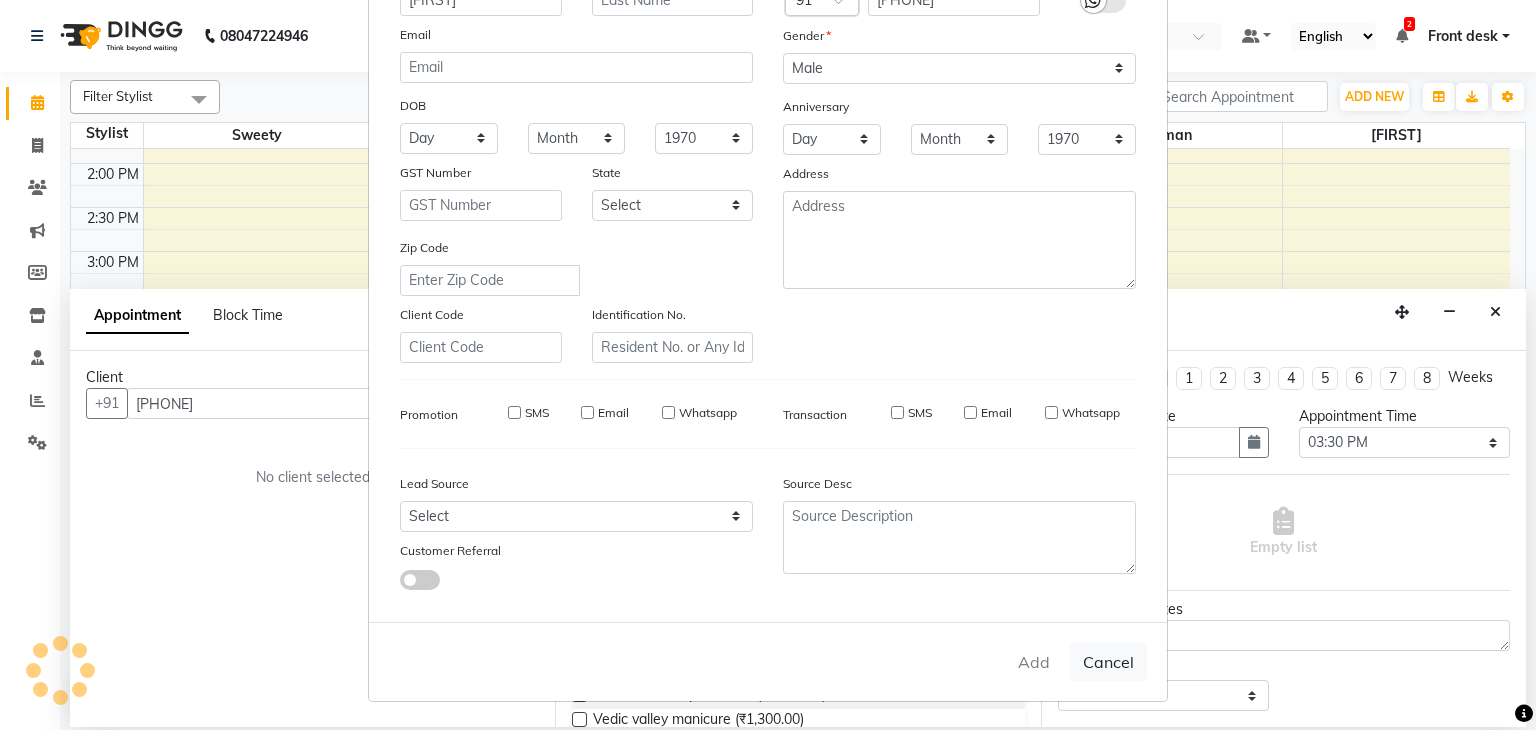 select 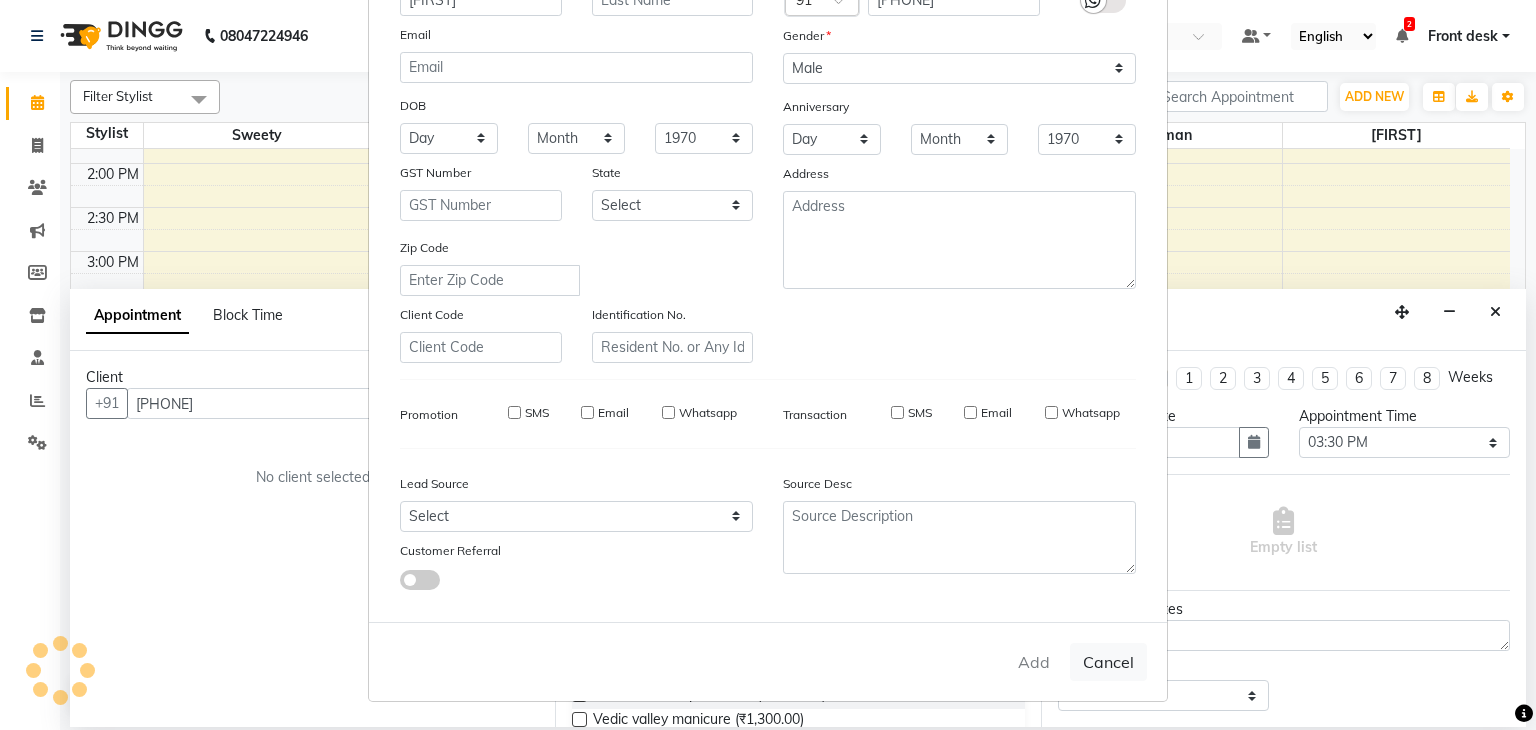 select 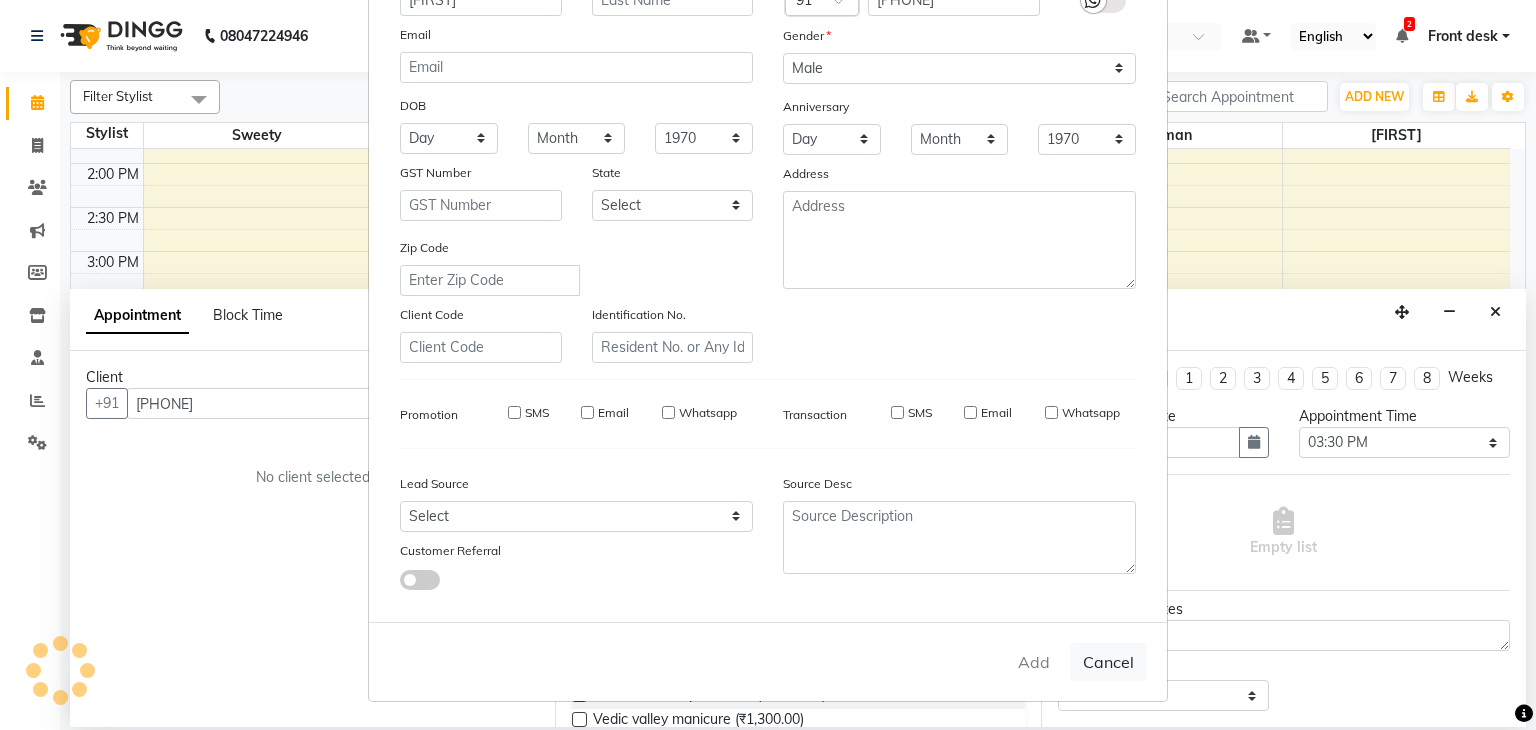 select 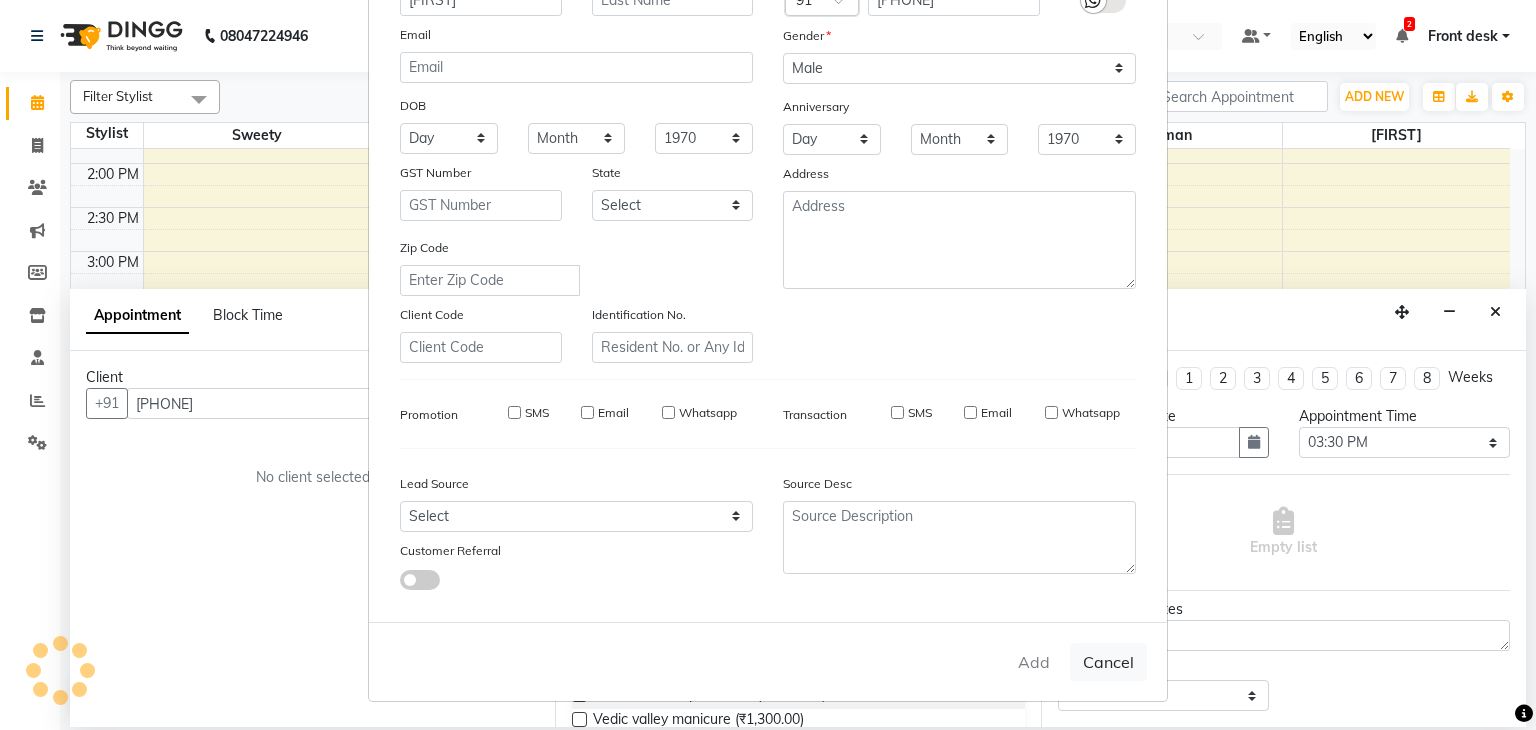 checkbox on "false" 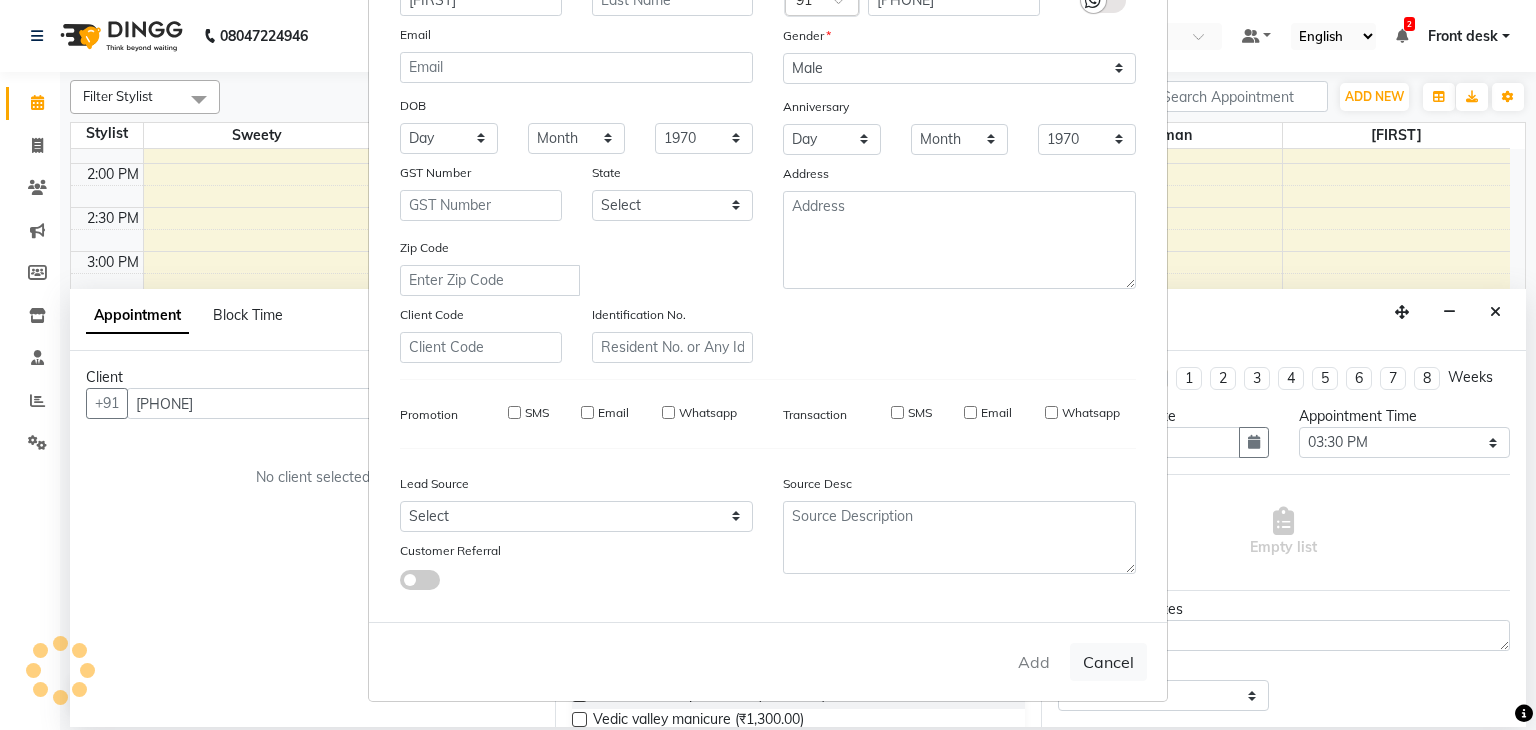 checkbox on "false" 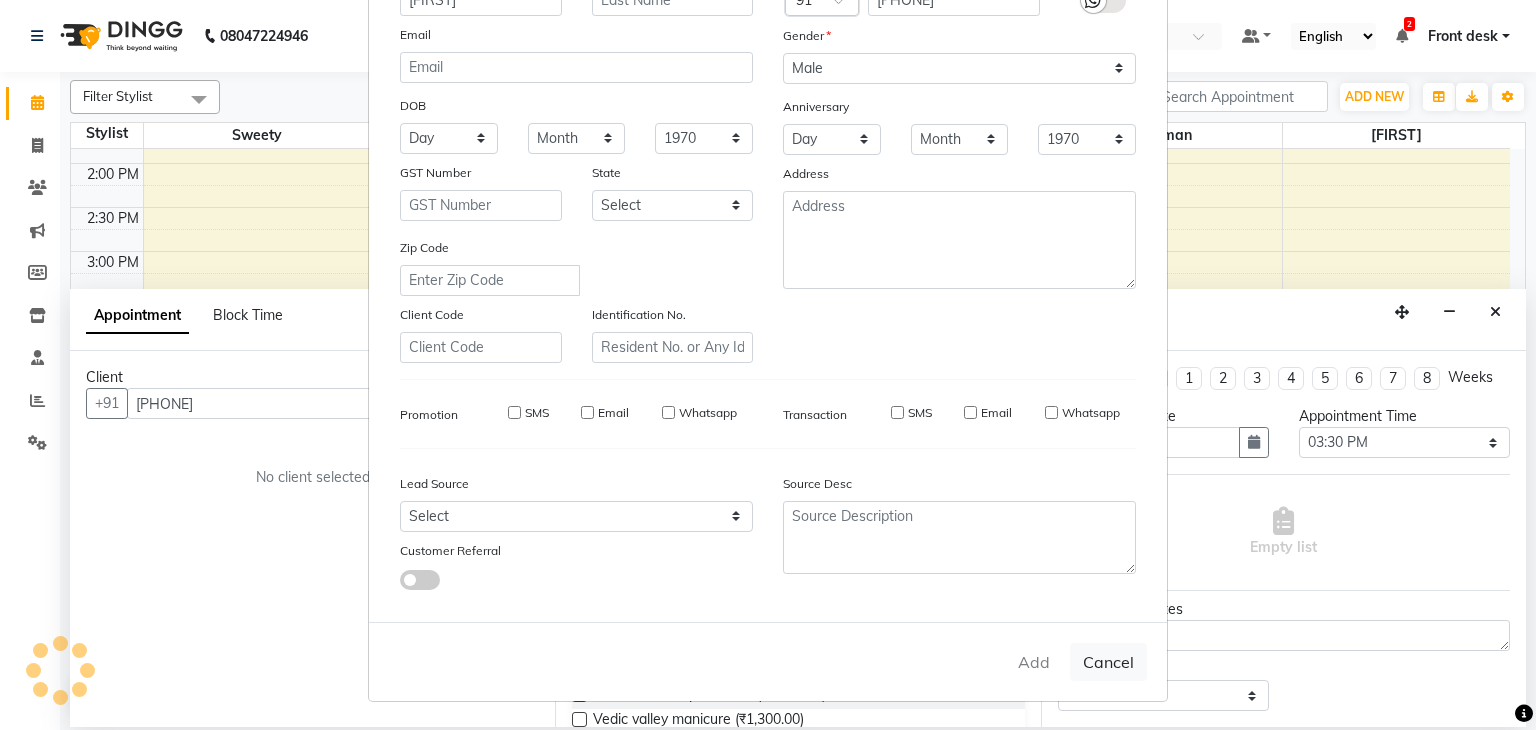 checkbox on "false" 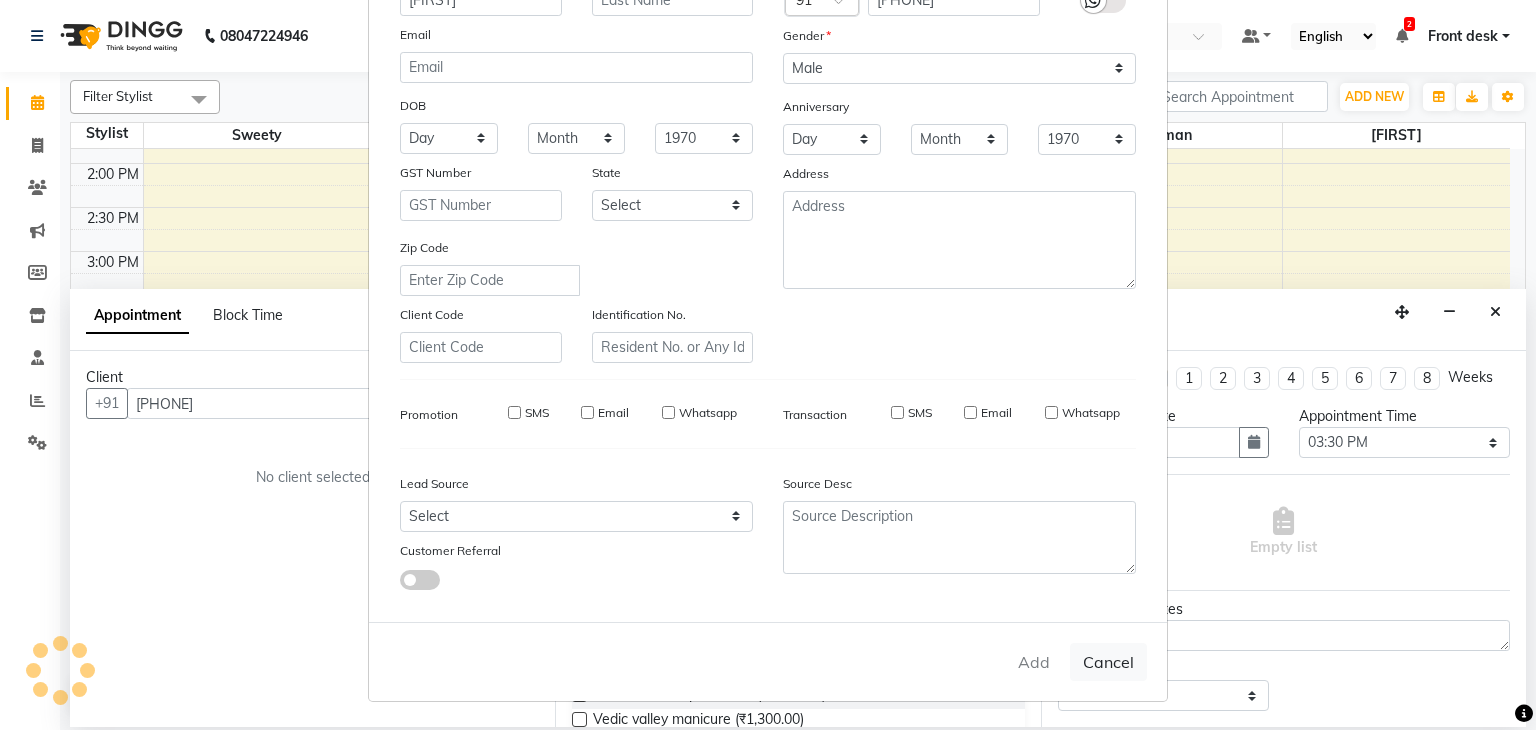 checkbox on "false" 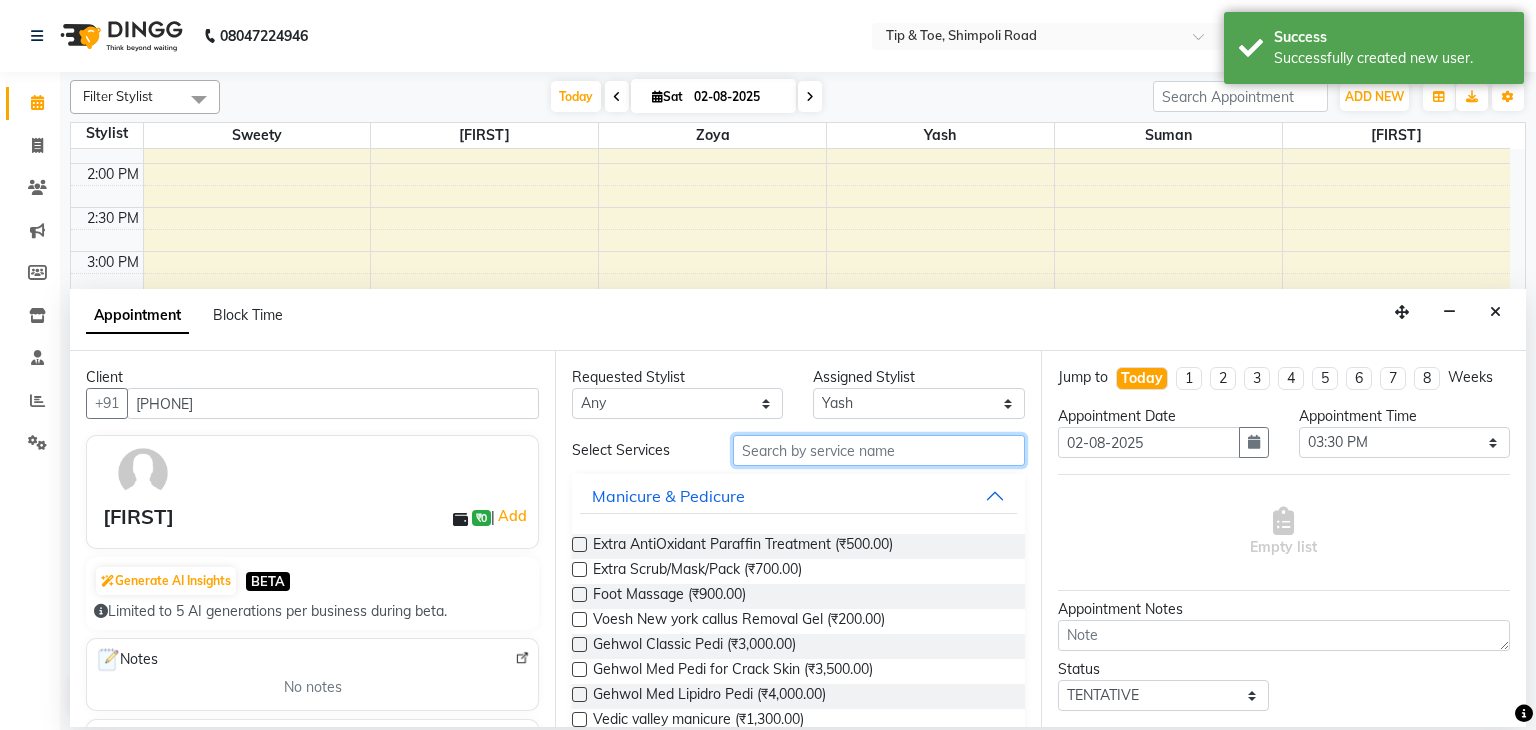 click at bounding box center [879, 450] 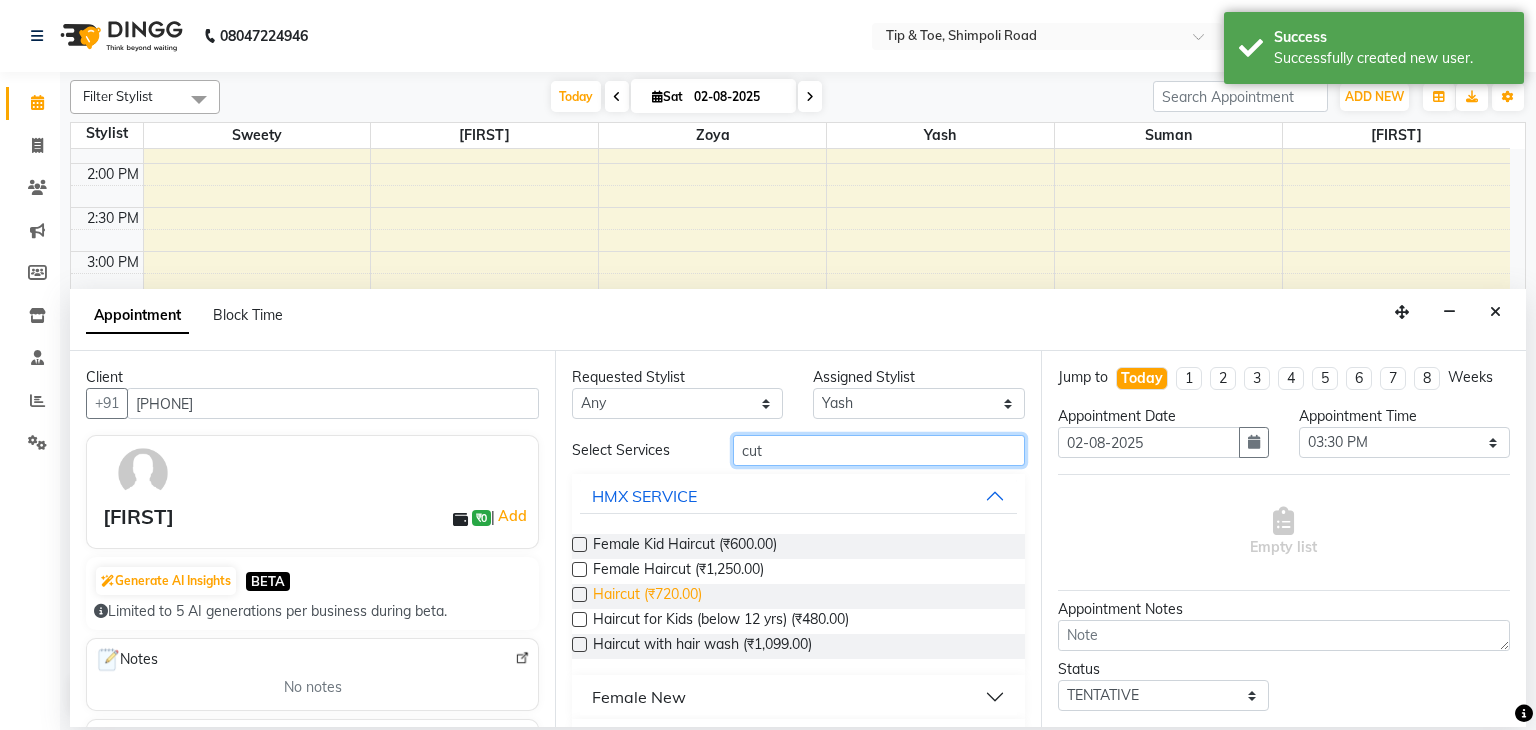 type on "cut" 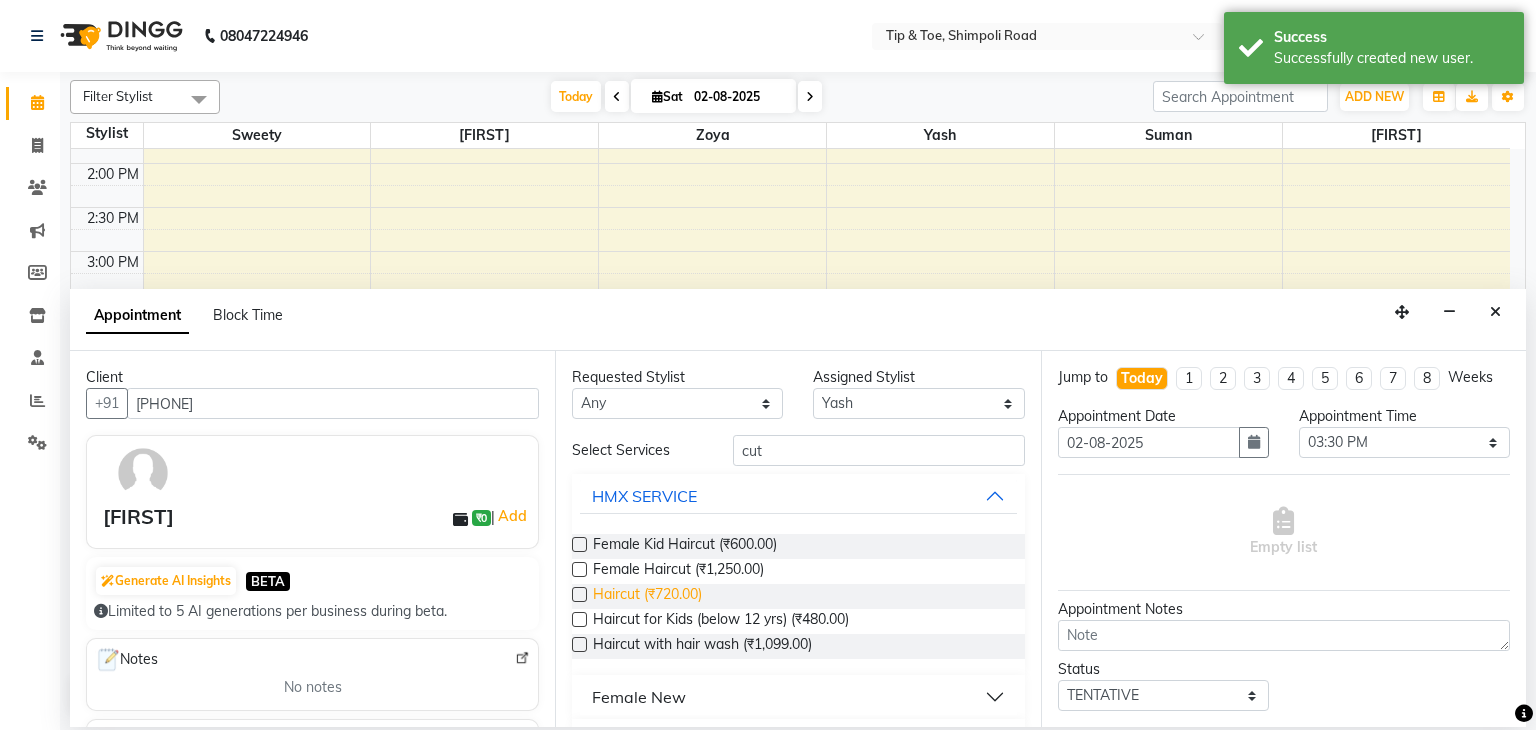 click on "Haircut (₹720.00)" at bounding box center (647, 596) 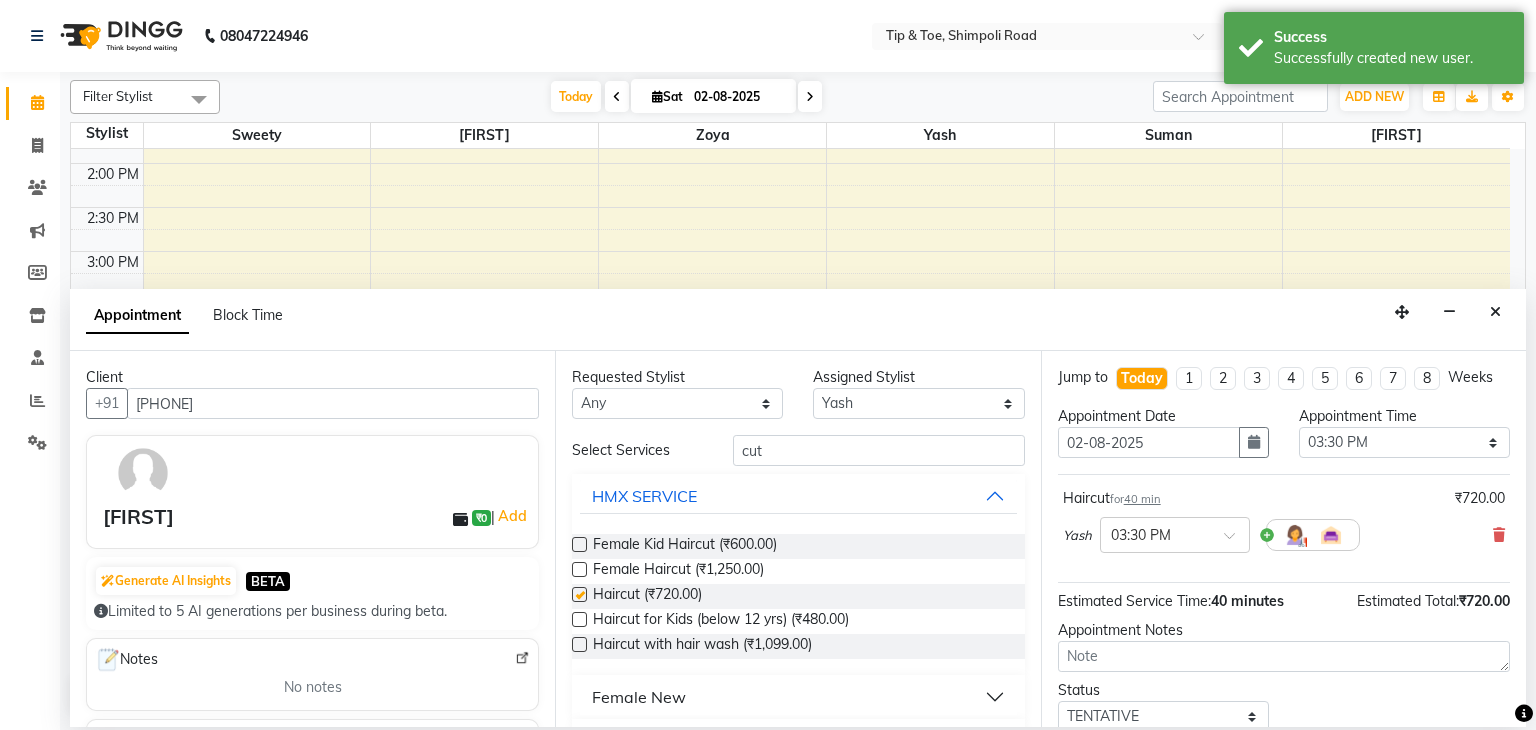 checkbox on "false" 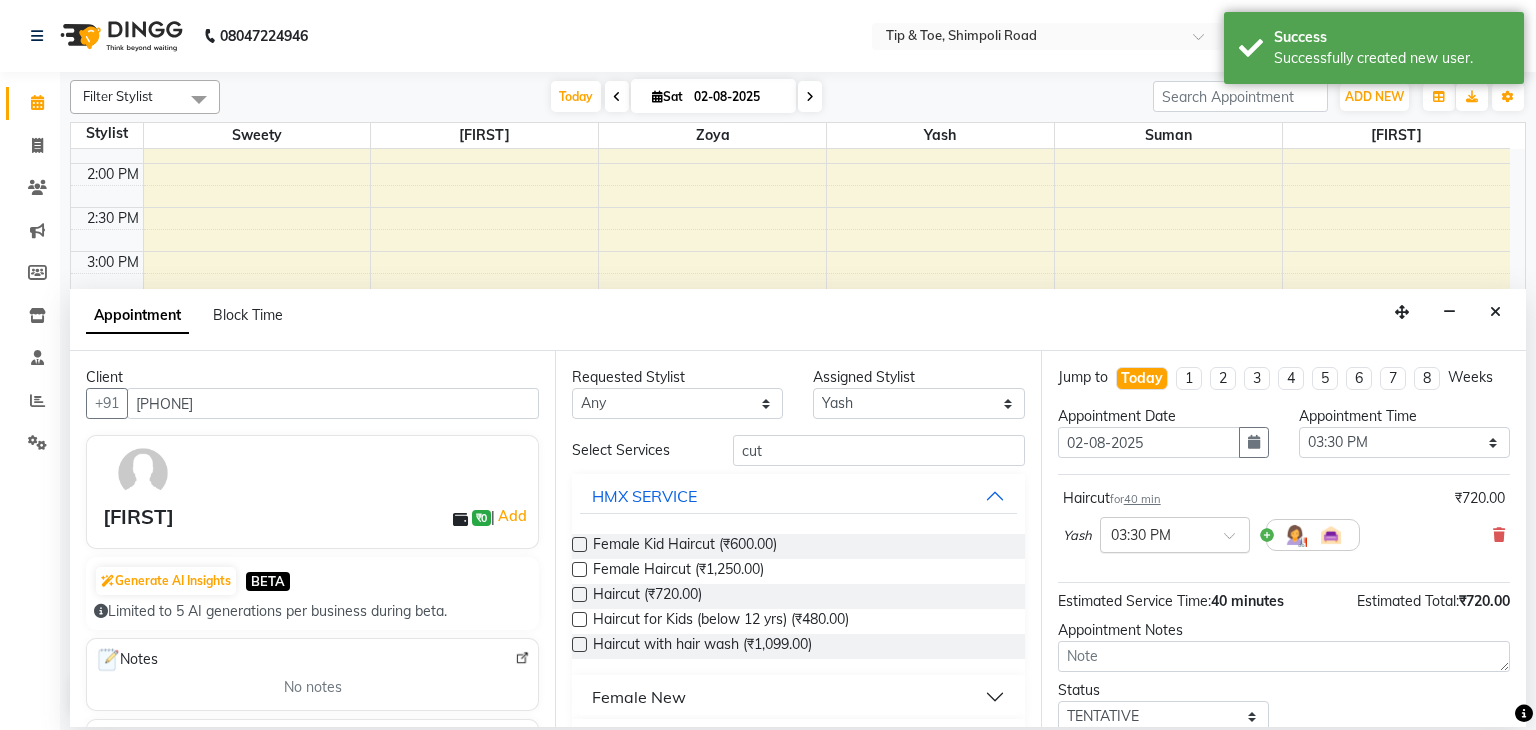click at bounding box center [1175, 533] 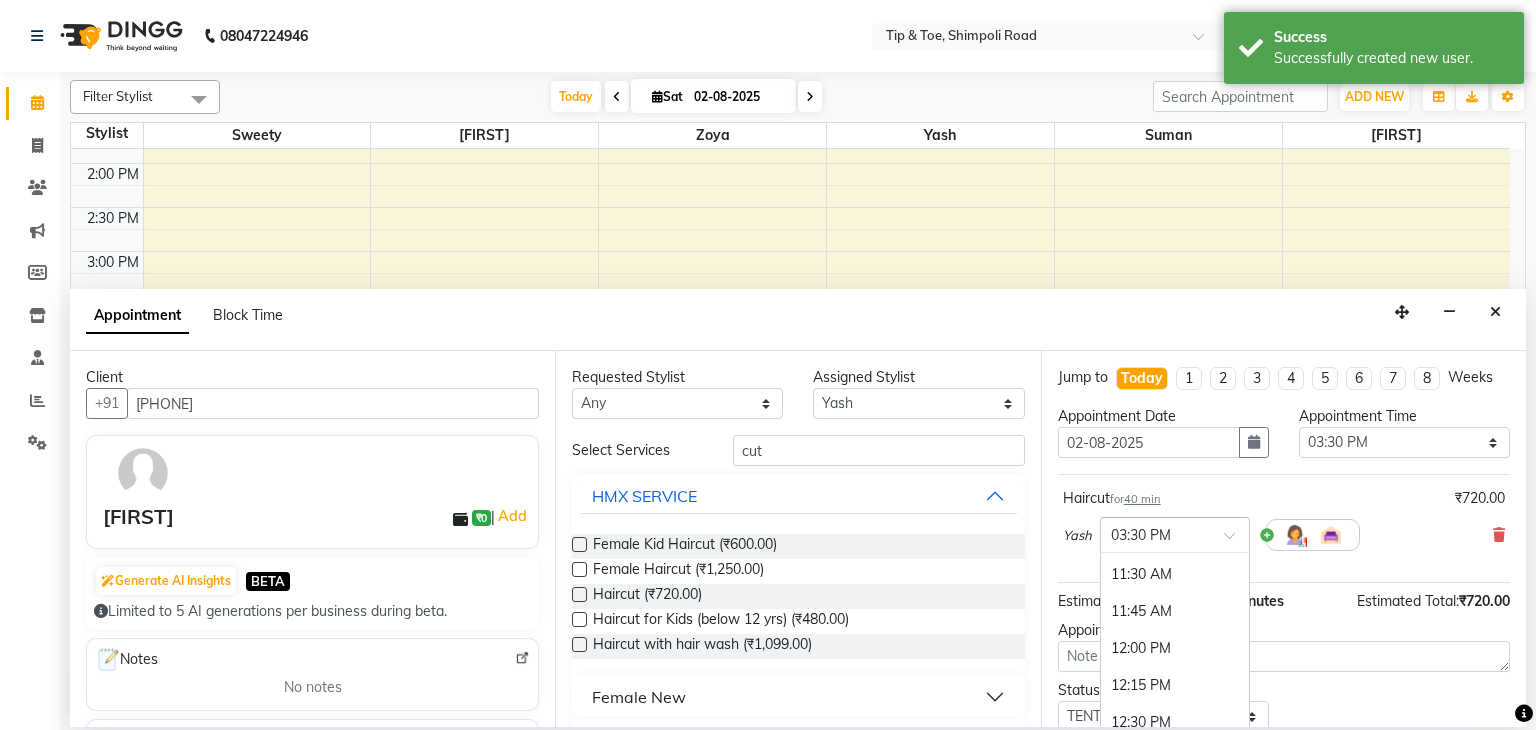 scroll, scrollTop: 362, scrollLeft: 0, axis: vertical 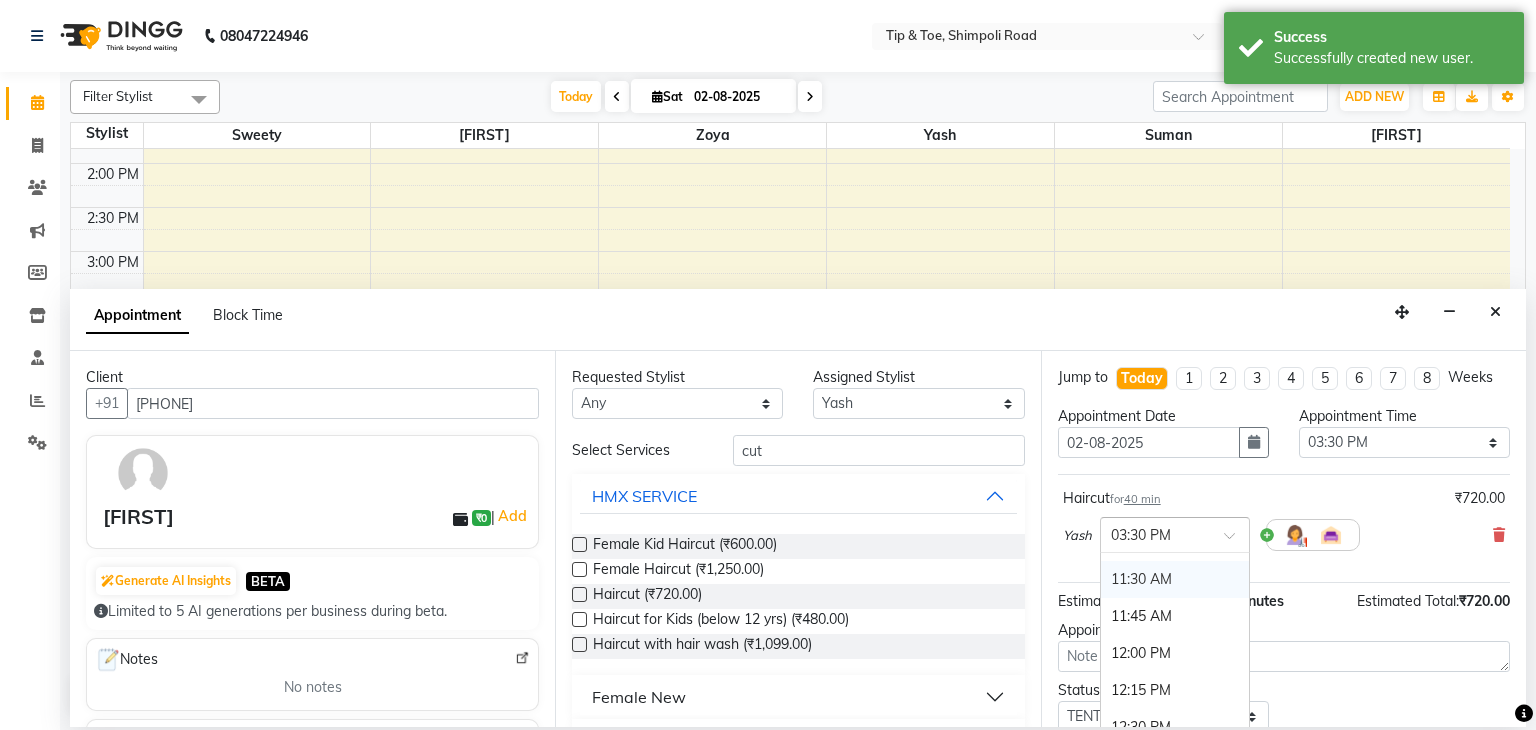 click on "11:30 AM" at bounding box center [1175, 579] 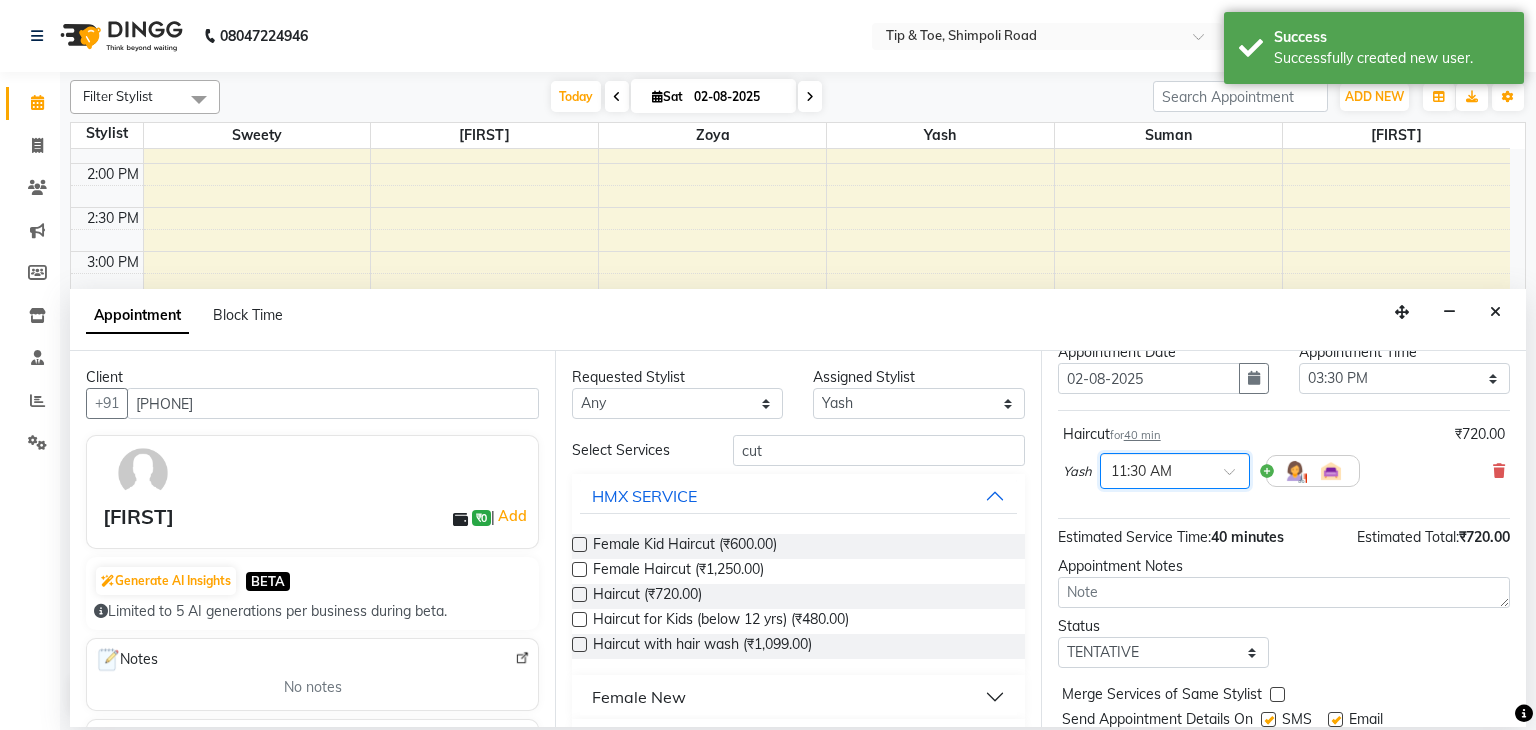scroll, scrollTop: 130, scrollLeft: 0, axis: vertical 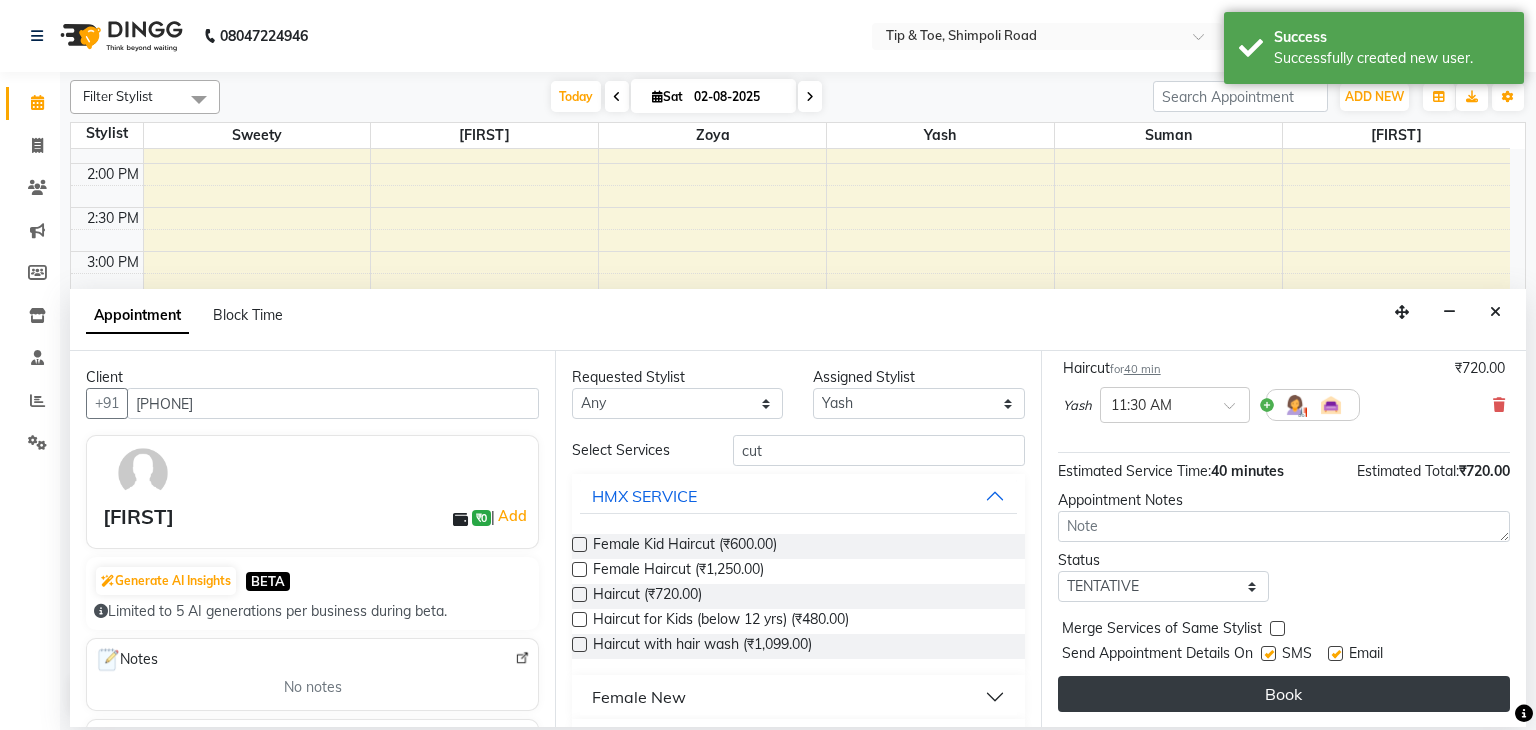 click on "Book" at bounding box center [1284, 694] 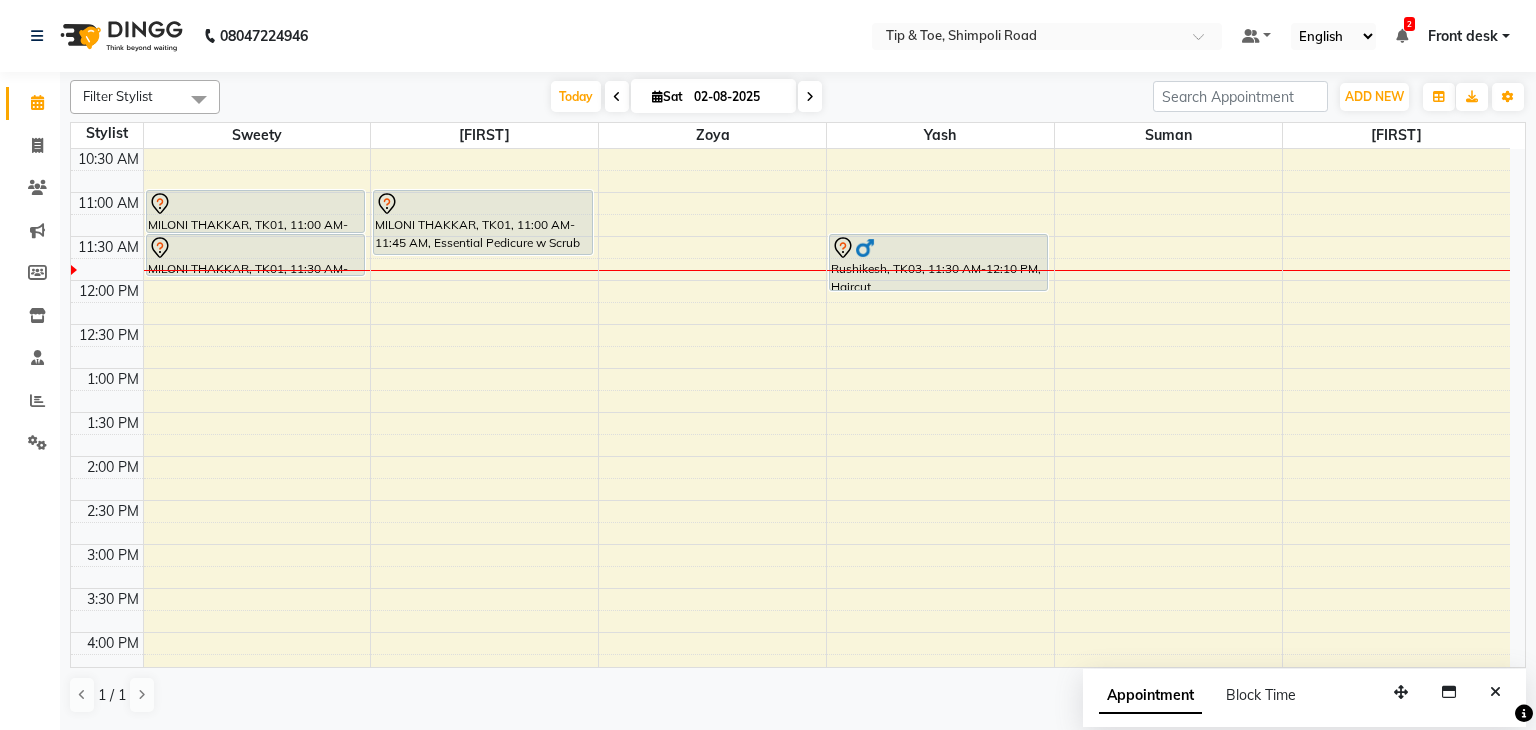 scroll, scrollTop: 213, scrollLeft: 0, axis: vertical 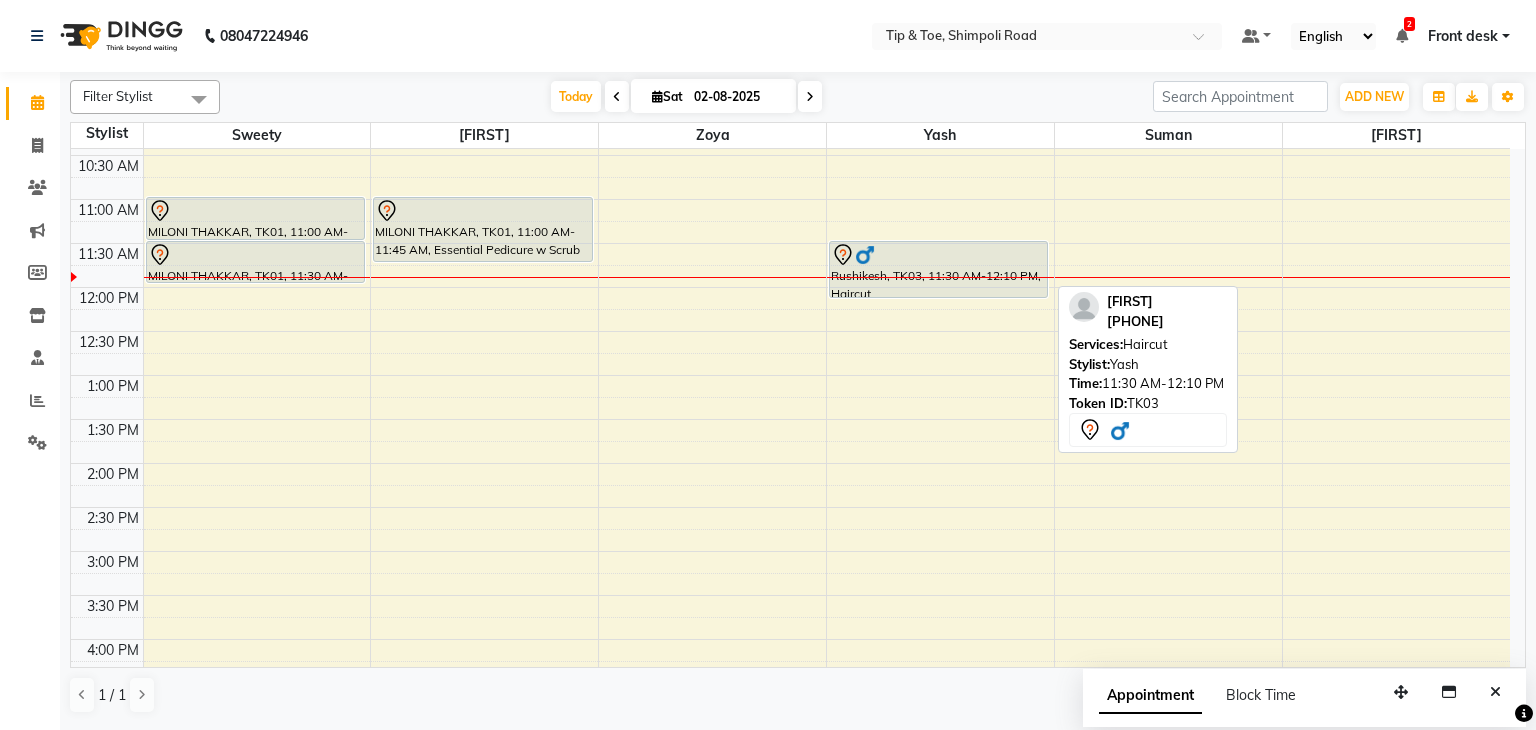 click on "Rushikesh, TK03, 11:30 AM-12:10 PM, Haircut" at bounding box center (938, 269) 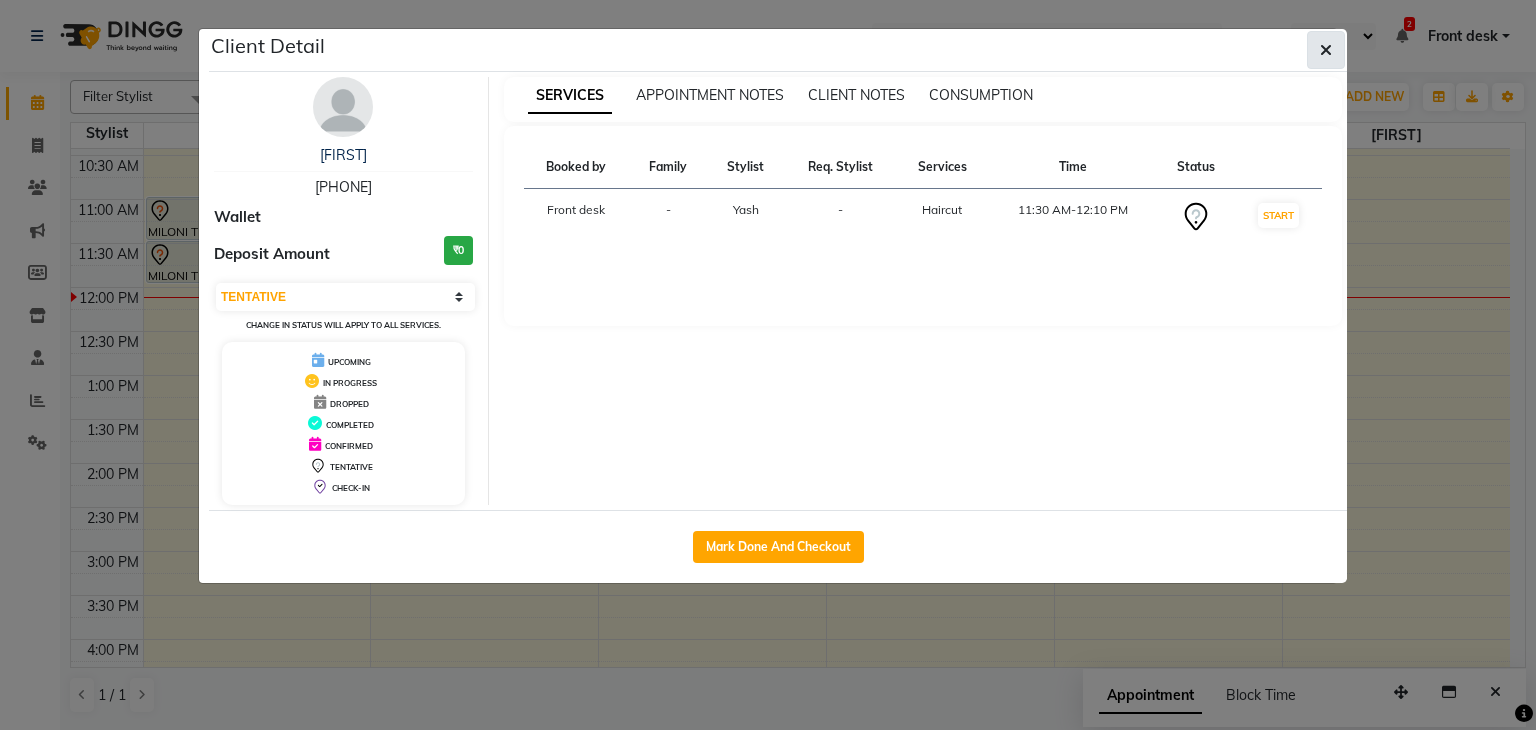 click 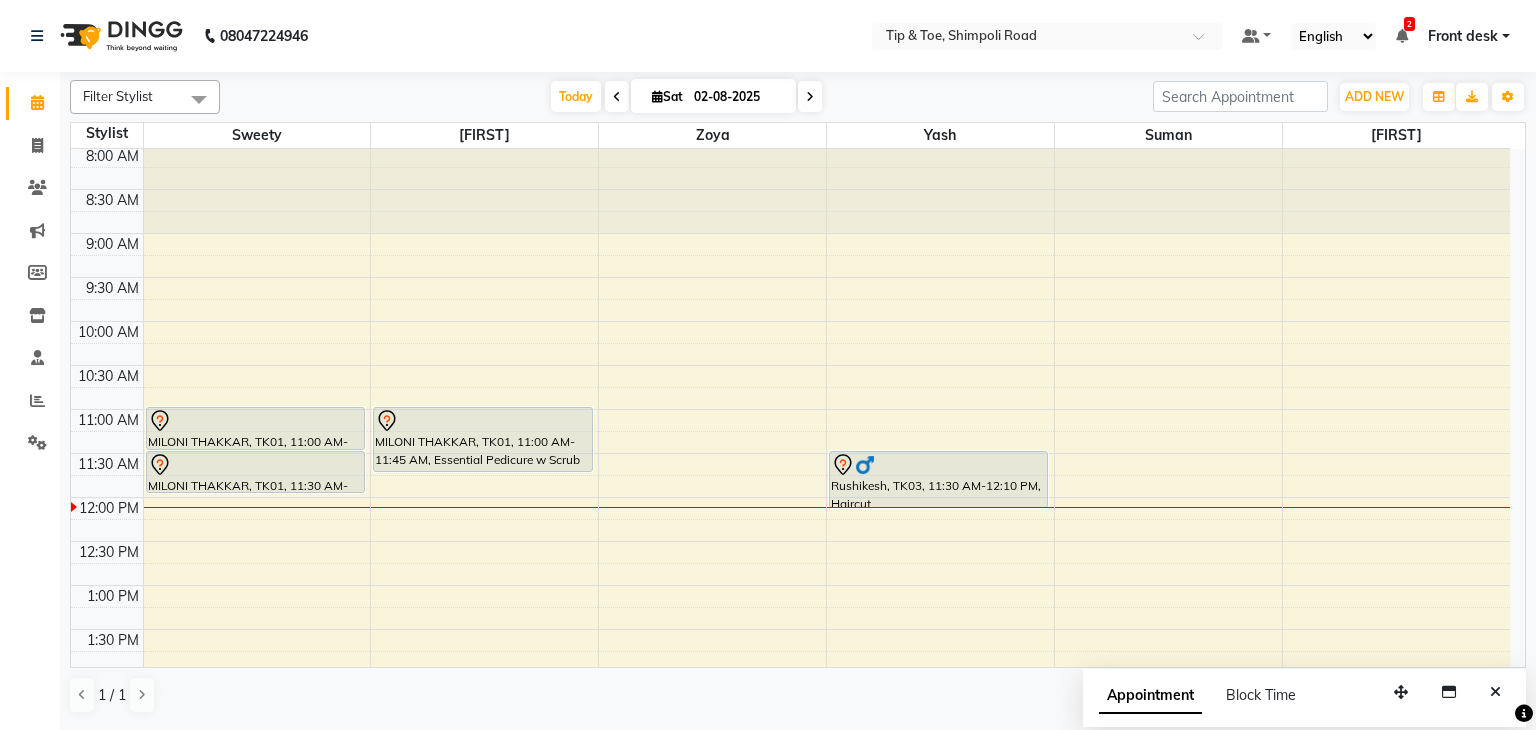 scroll, scrollTop: 0, scrollLeft: 0, axis: both 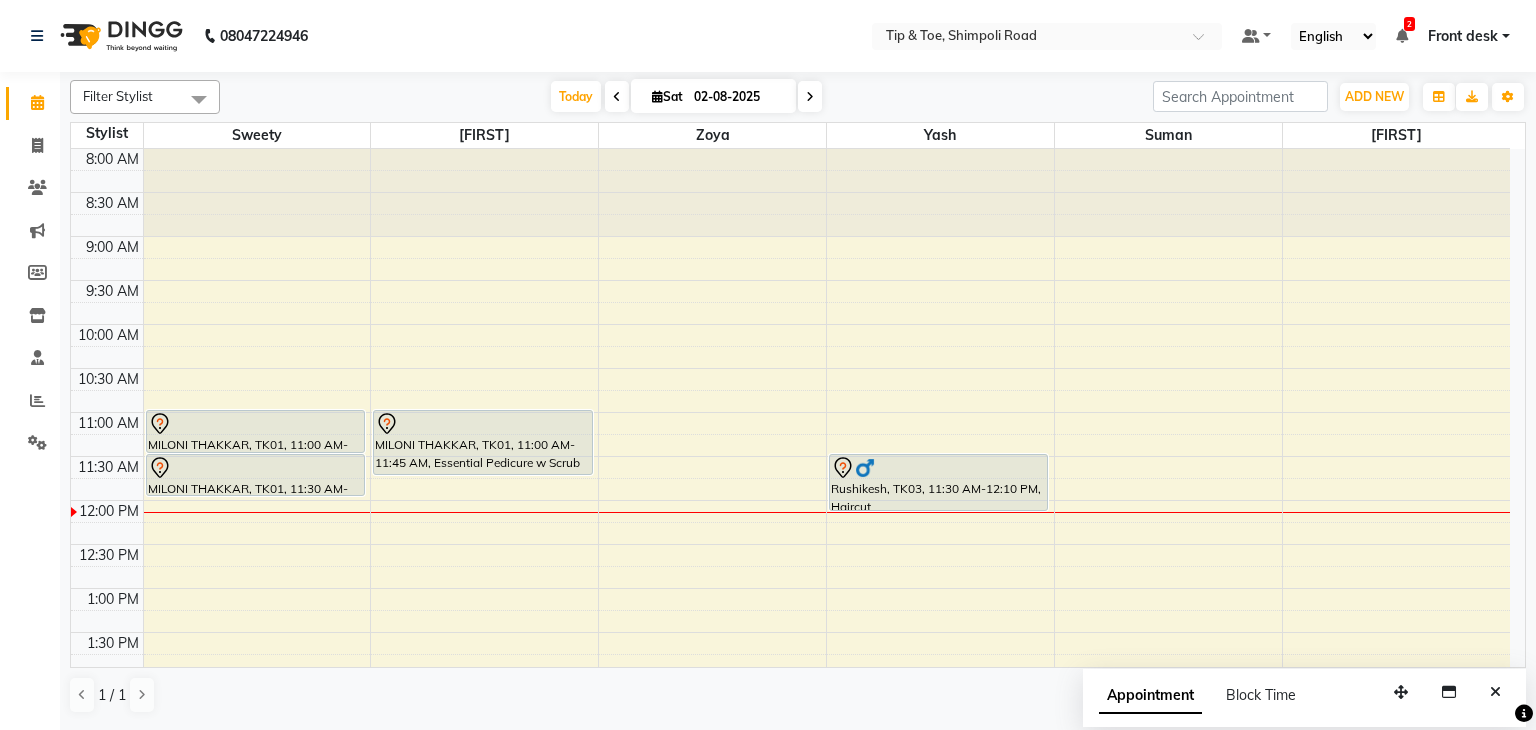 click at bounding box center (810, 96) 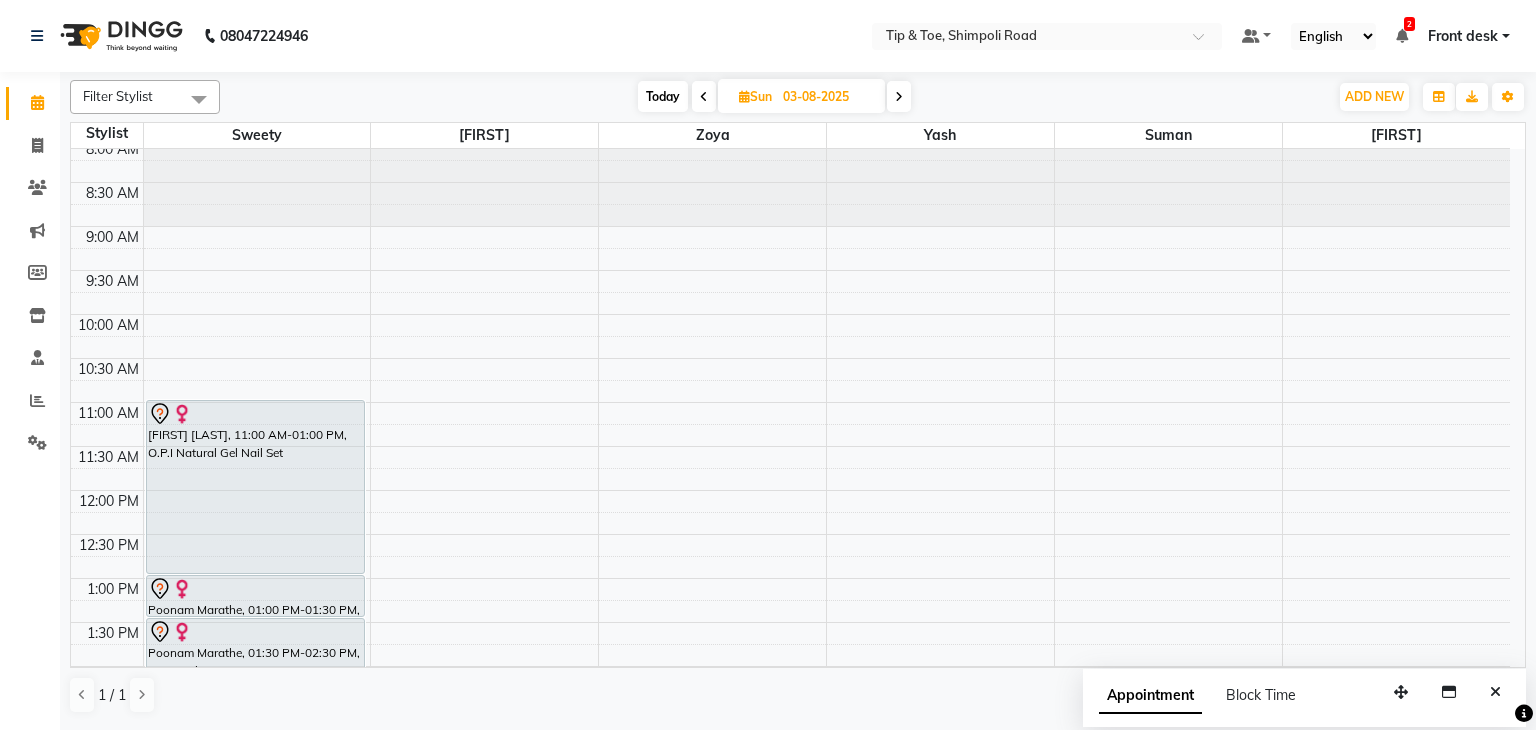 scroll, scrollTop: 0, scrollLeft: 0, axis: both 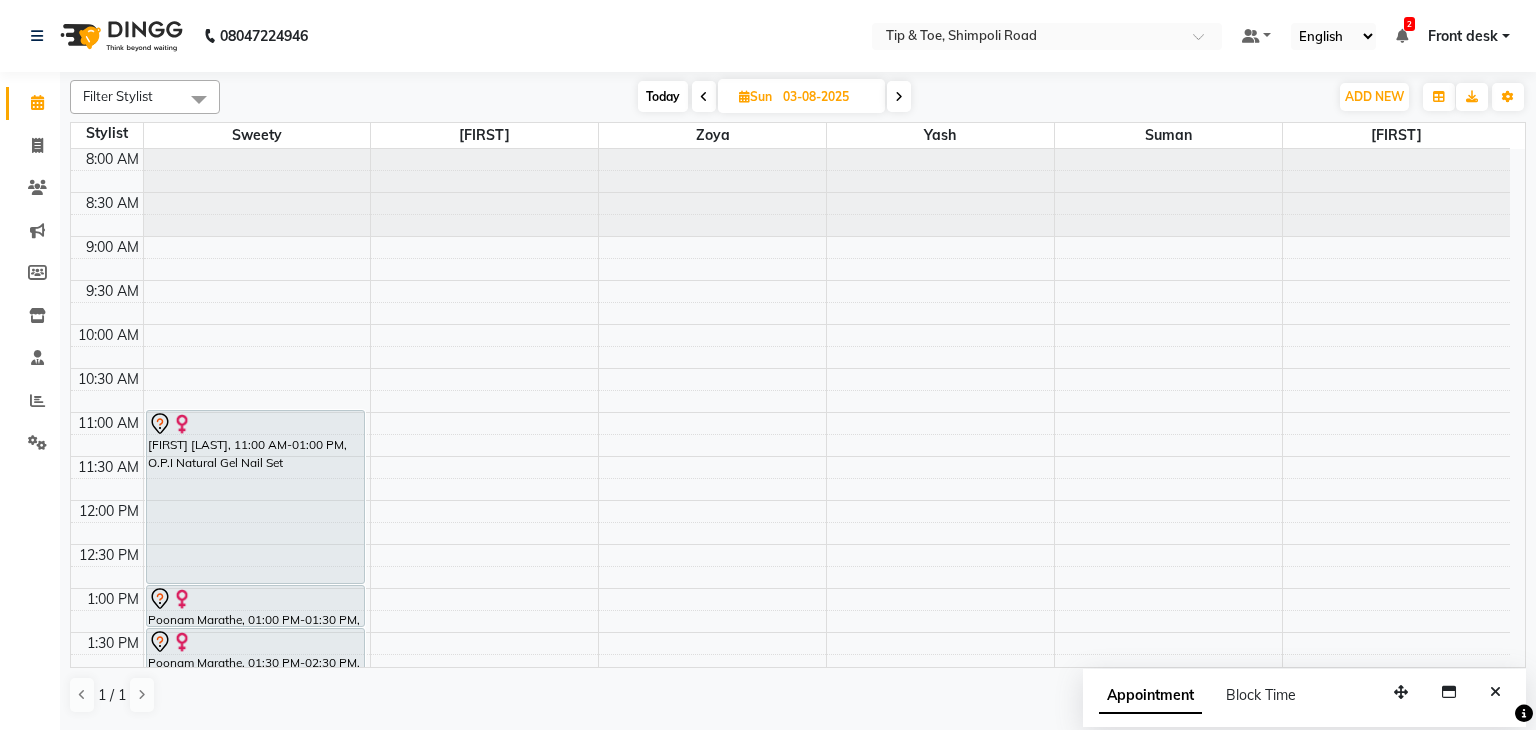 click on "8:00 AM 8:30 AM 9:00 AM 9:30 AM 10:00 AM 10:30 AM 11:00 AM 11:30 AM 12:00 PM 12:30 PM 1:00 PM 1:30 PM 2:00 PM 2:30 PM 3:00 PM 3:30 PM 4:00 PM 4:30 PM 5:00 PM 5:30 PM 6:00 PM 6:30 PM 7:00 PM 7:30 PM 8:00 PM 8:30 PM             [FIRST] [LAST], 11:00 AM-01:00 PM, O.P.I Natural Gel Nail Set             [FIRST] [LAST], 01:00 PM-01:30 PM, O.P.I Permanent Gel Polish             [FIRST] [LAST], 01:30 PM-02:30 PM, O.P.I Nail Art Set (10 Fingers)" at bounding box center [790, 720] 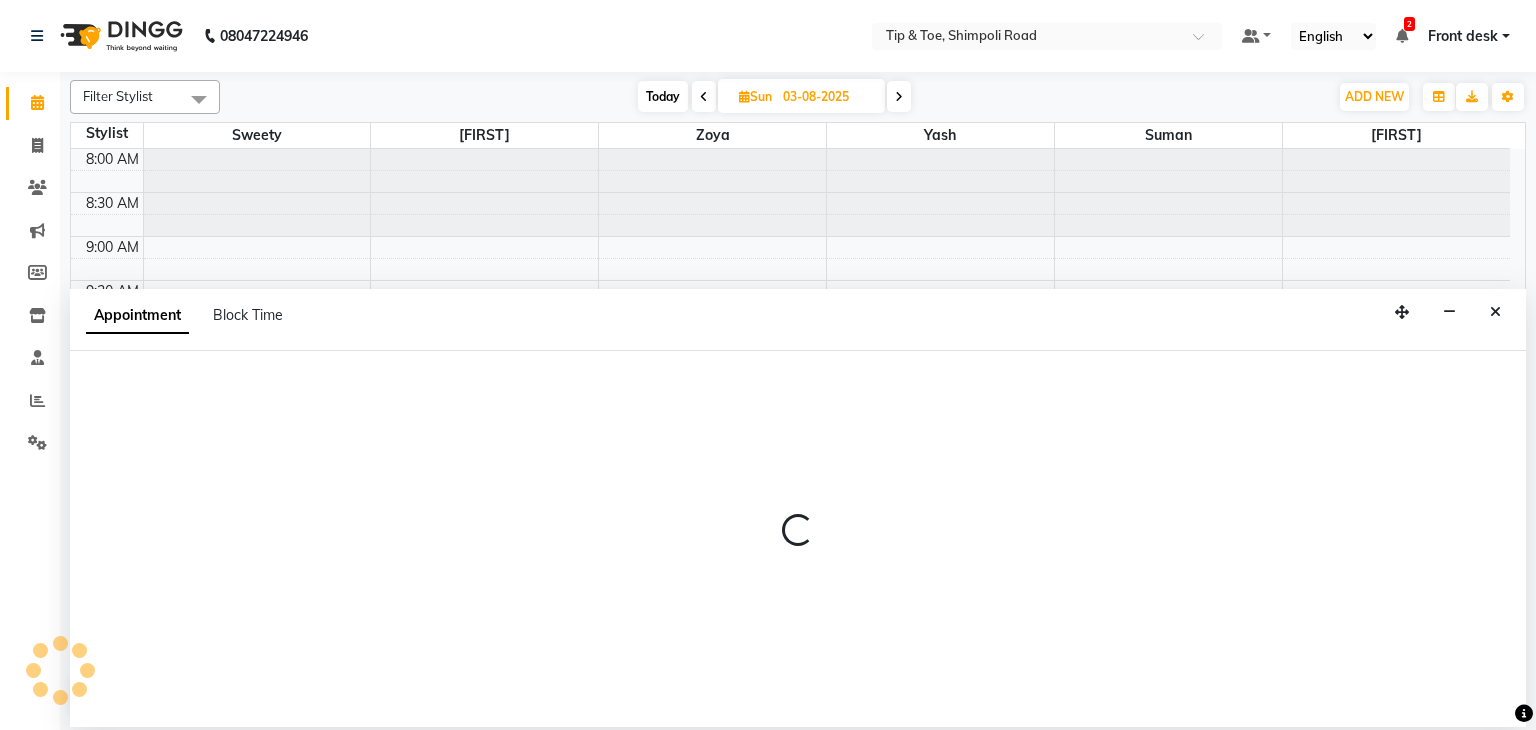 select on "67779" 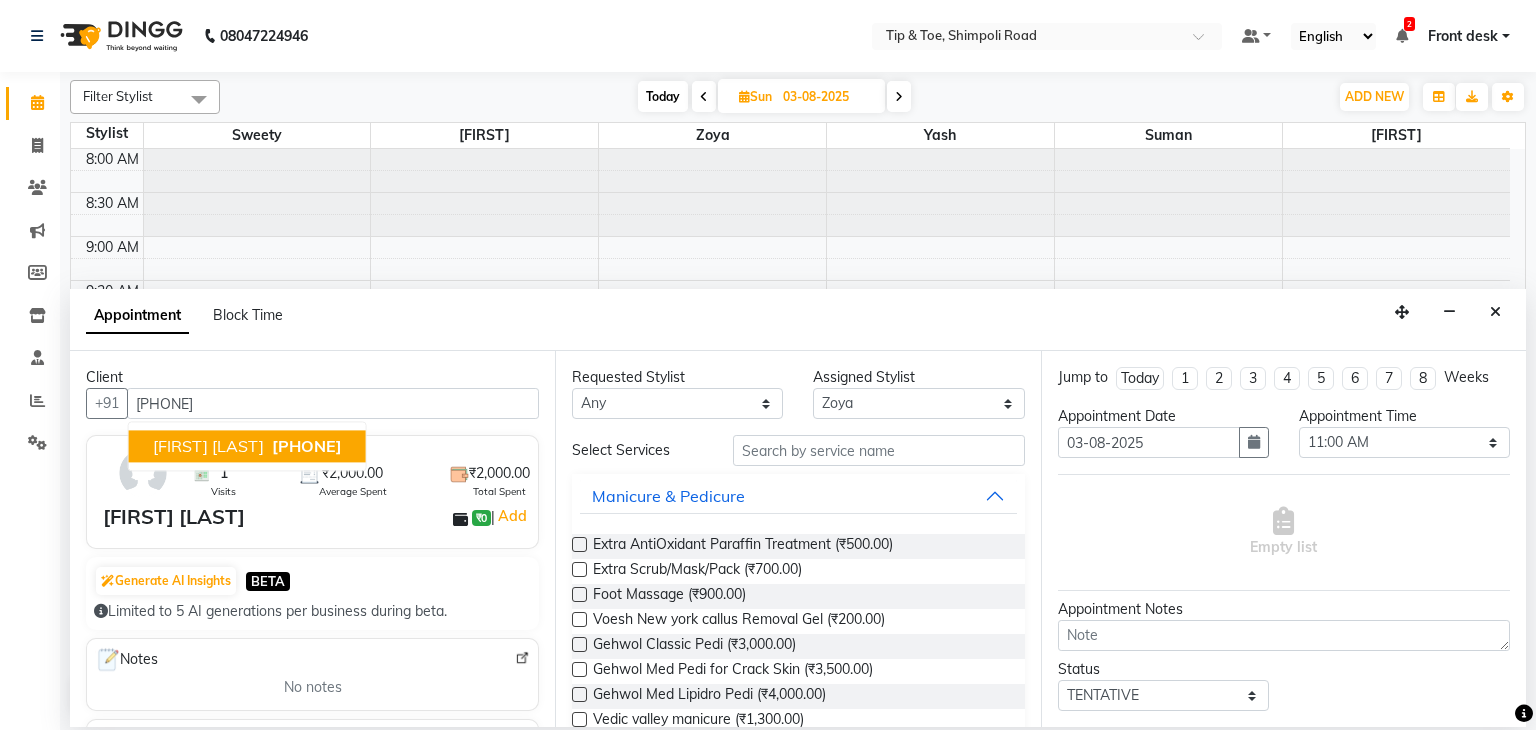 click on "[FIRST] [LAST]   [PHONE]" at bounding box center (247, 447) 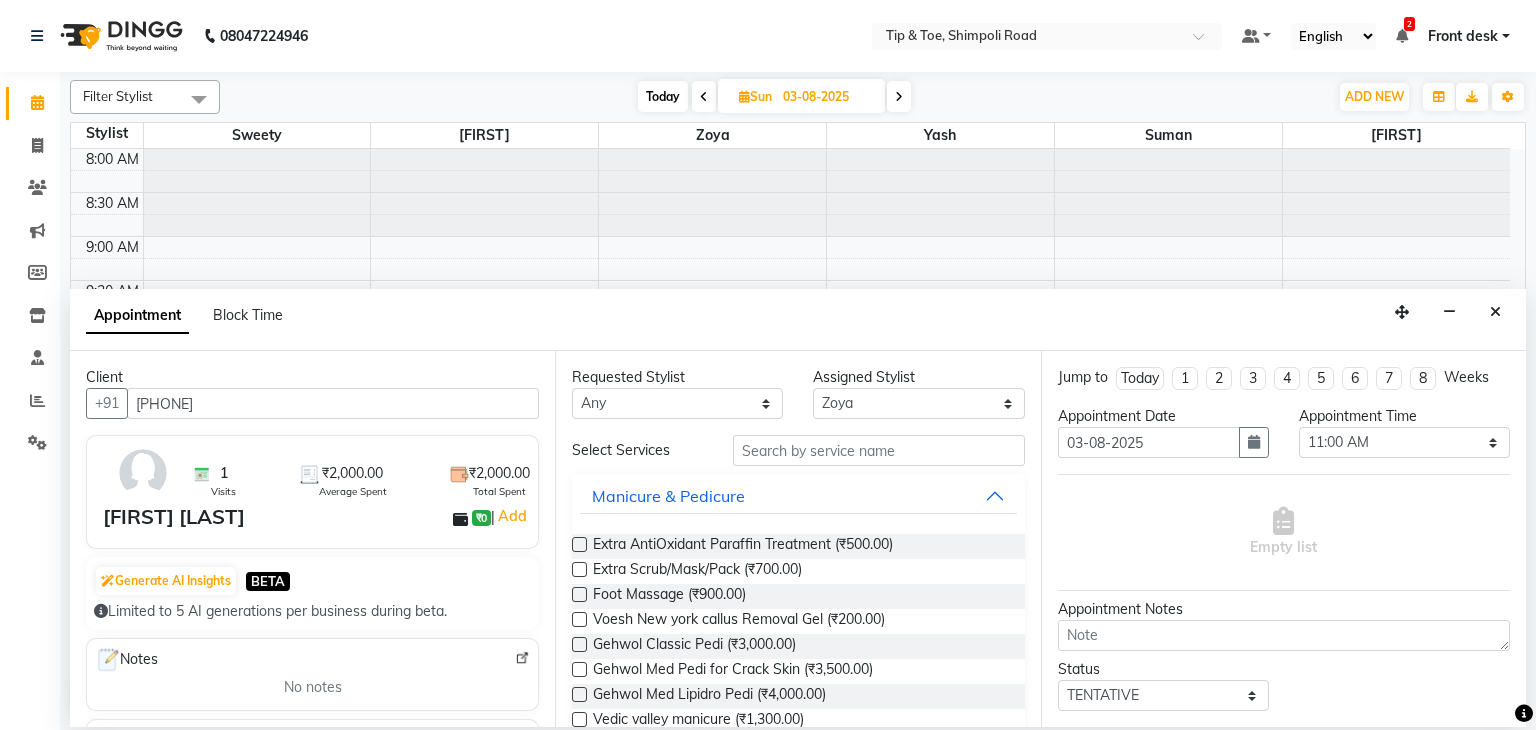 type on "[PHONE]" 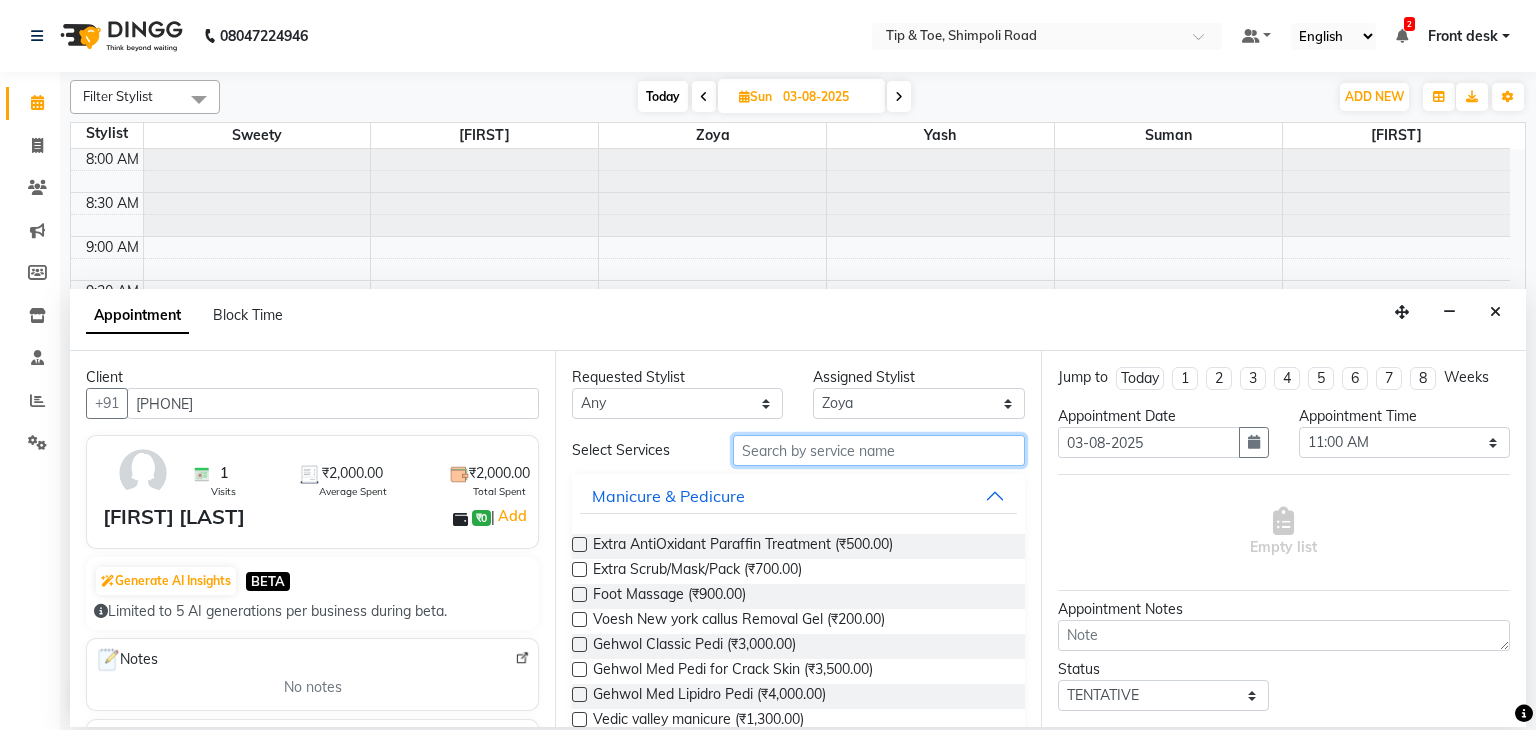 click at bounding box center (879, 450) 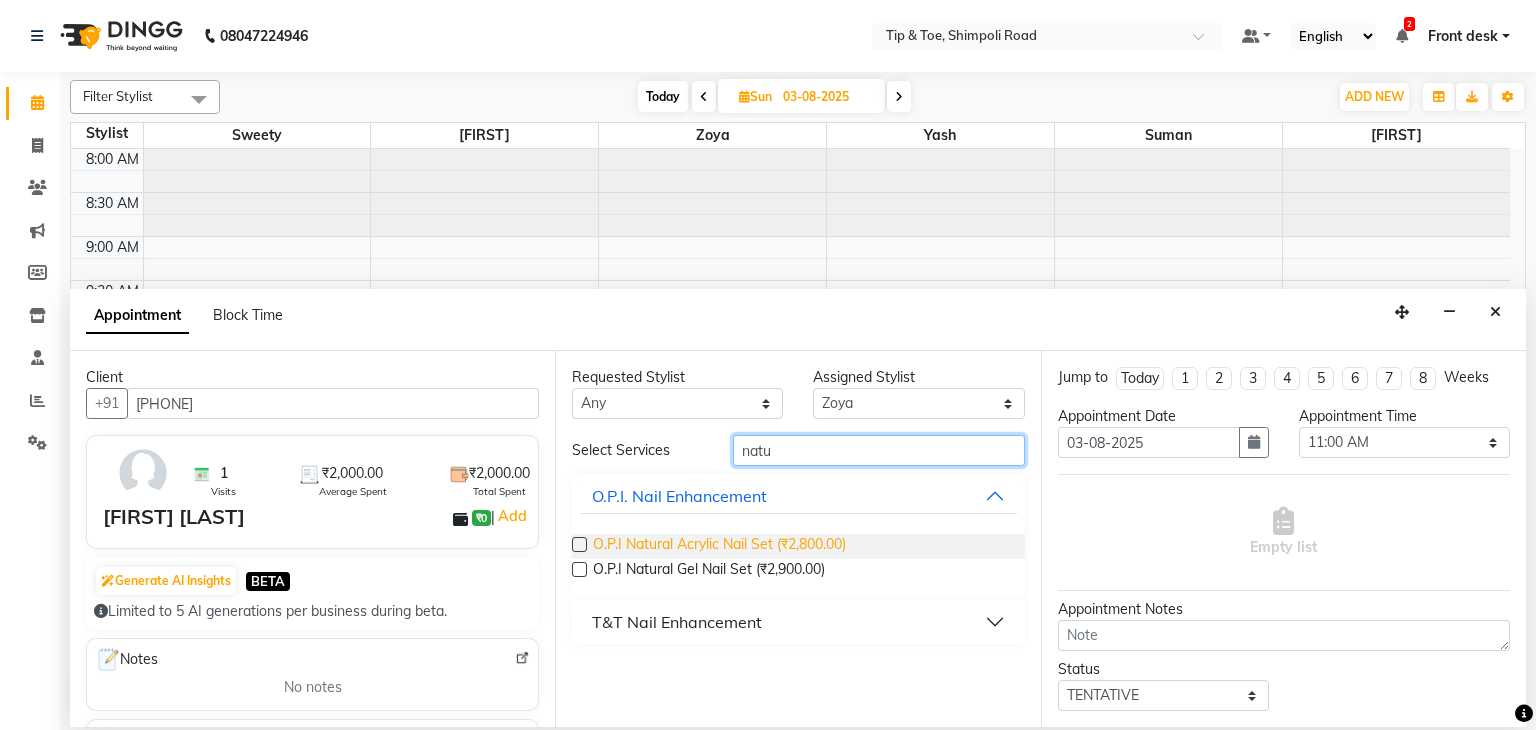 type on "natu" 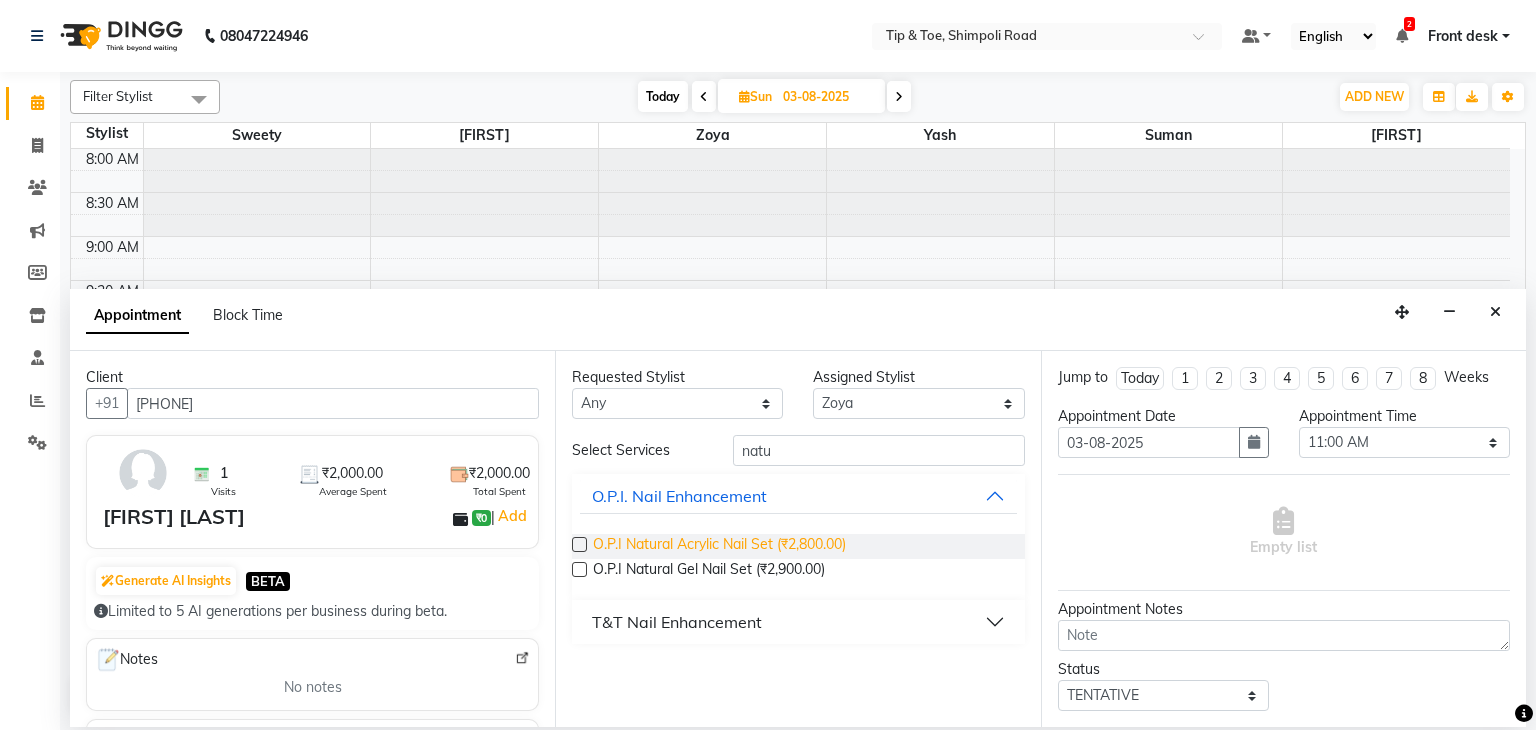 click on "O.P.I Natural Acrylic Nail Set (₹2,800.00)" at bounding box center [719, 546] 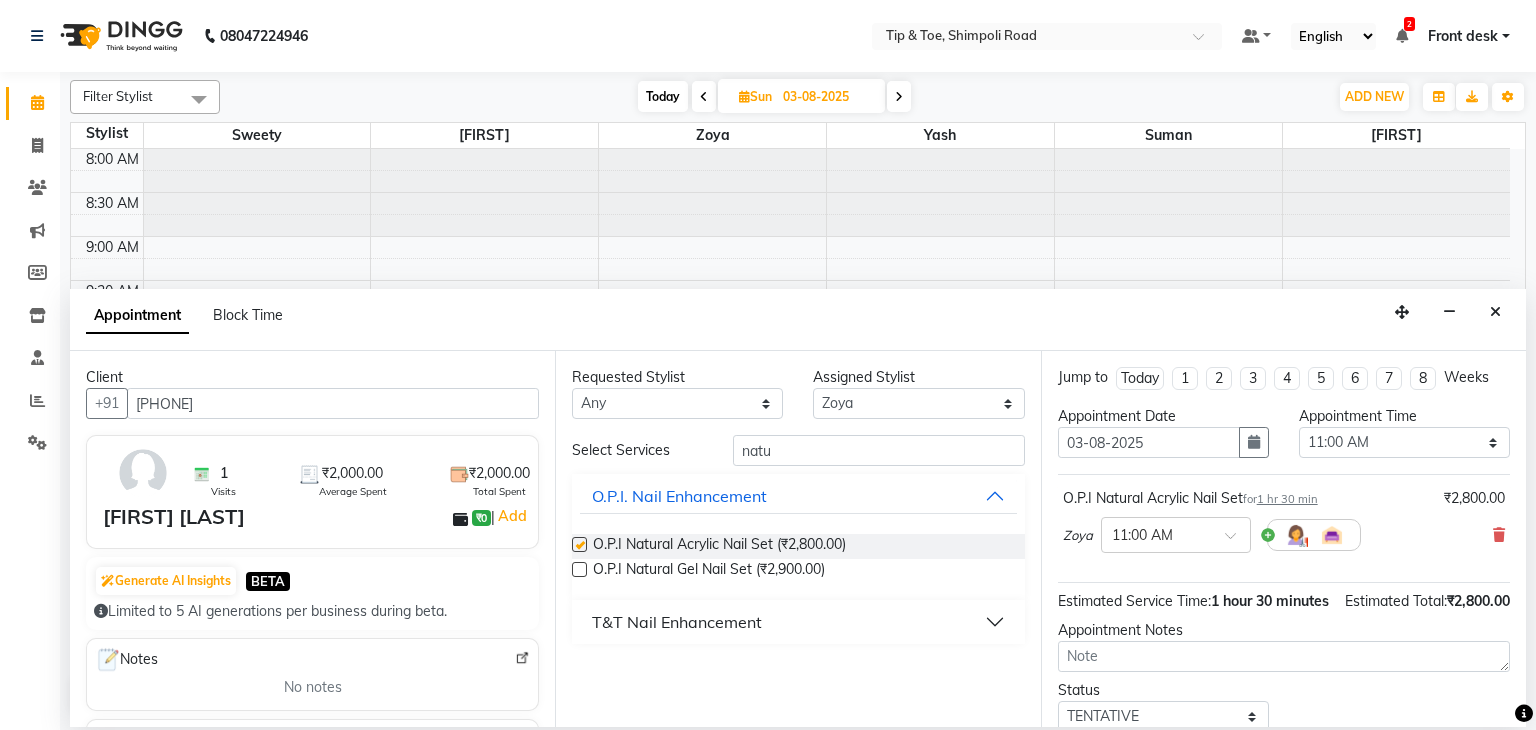 checkbox on "false" 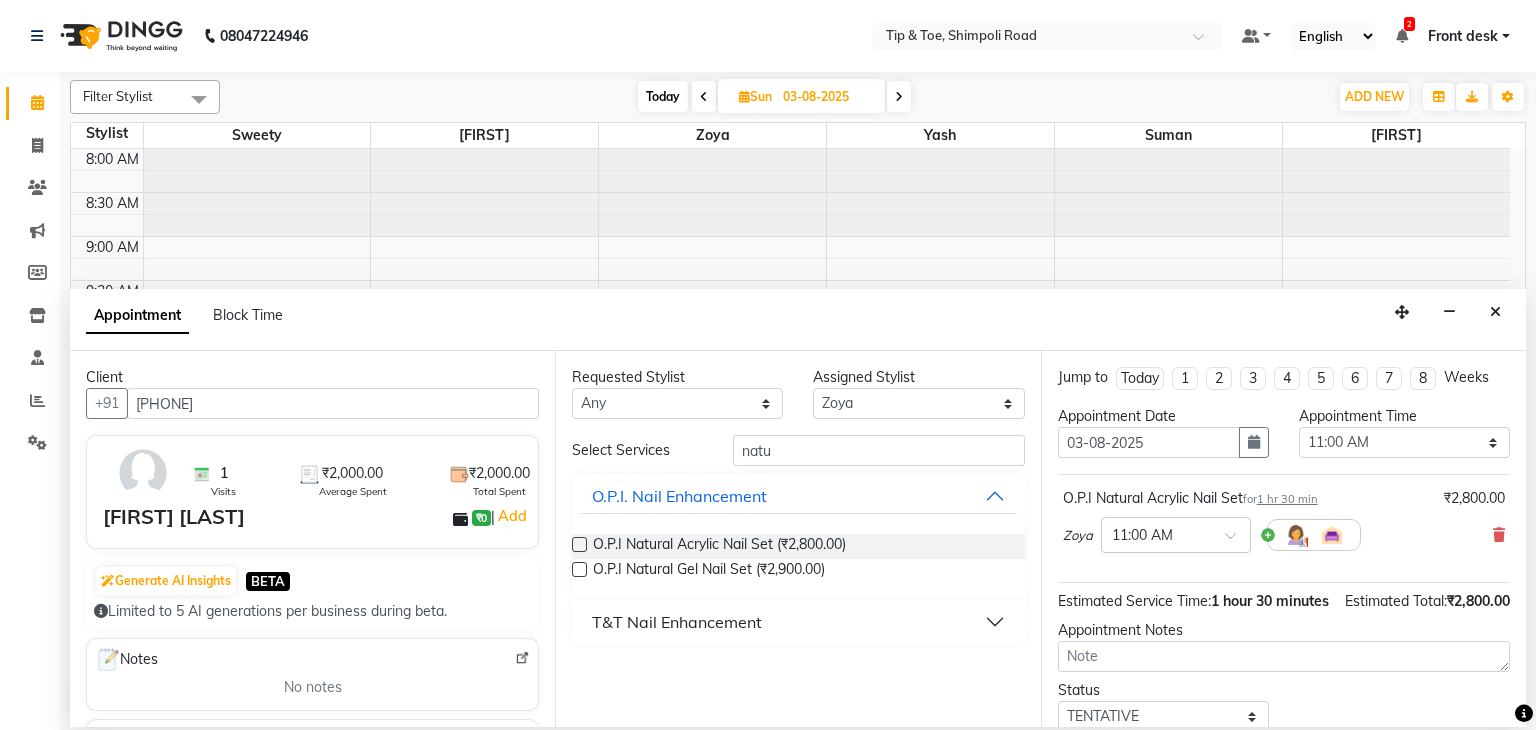 scroll, scrollTop: 151, scrollLeft: 0, axis: vertical 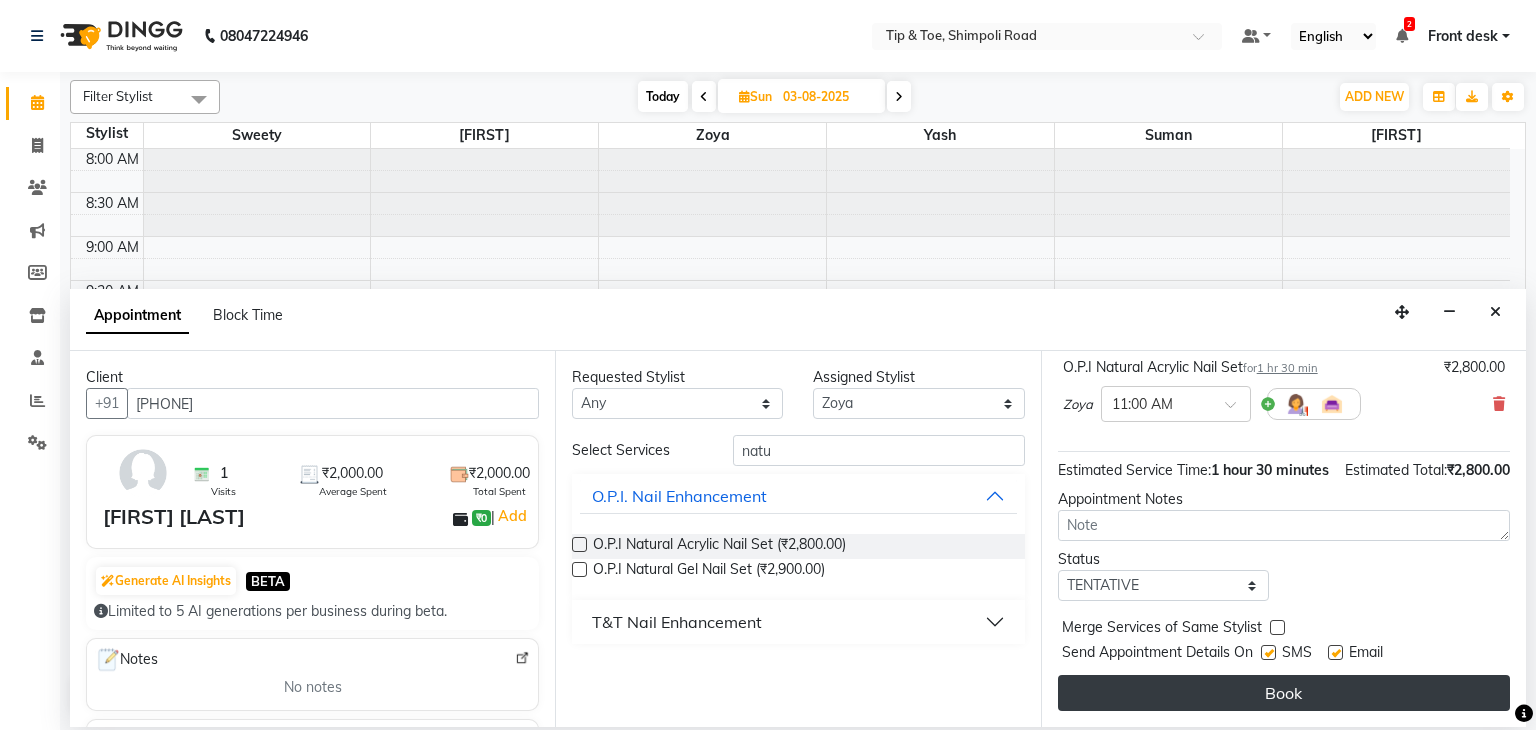 click on "Book" at bounding box center [1284, 693] 